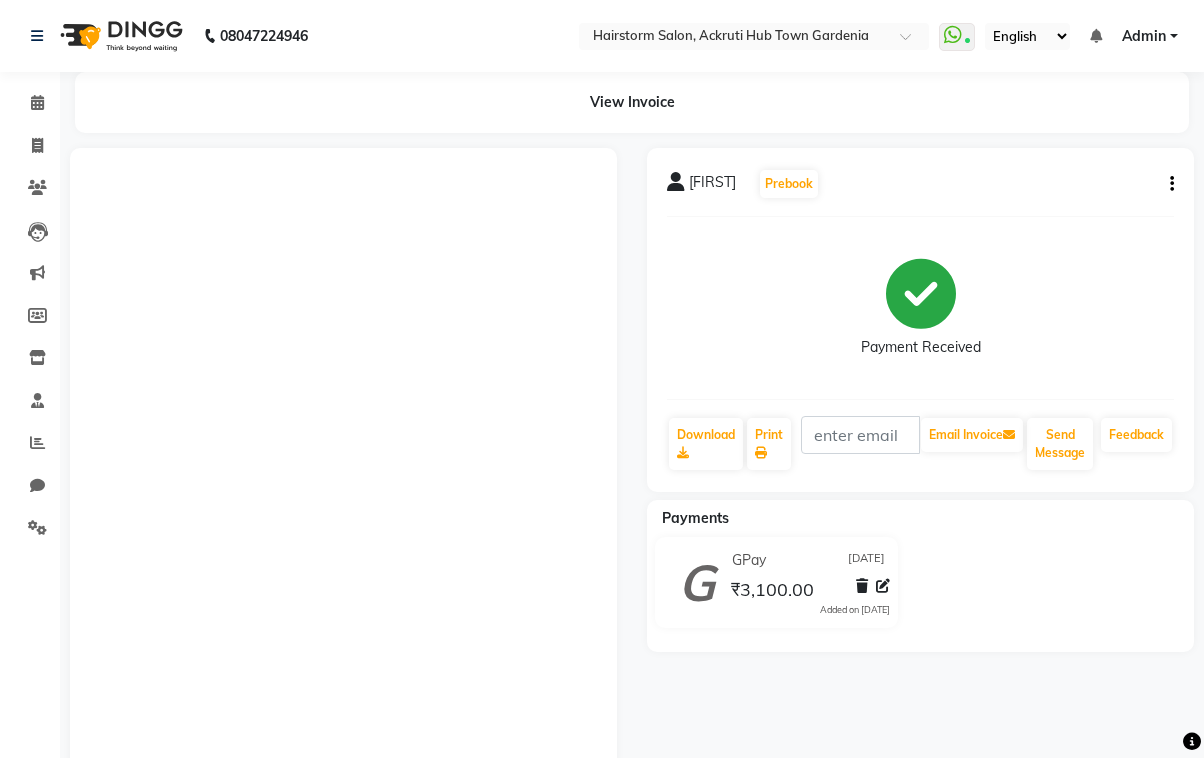 scroll, scrollTop: 86, scrollLeft: 0, axis: vertical 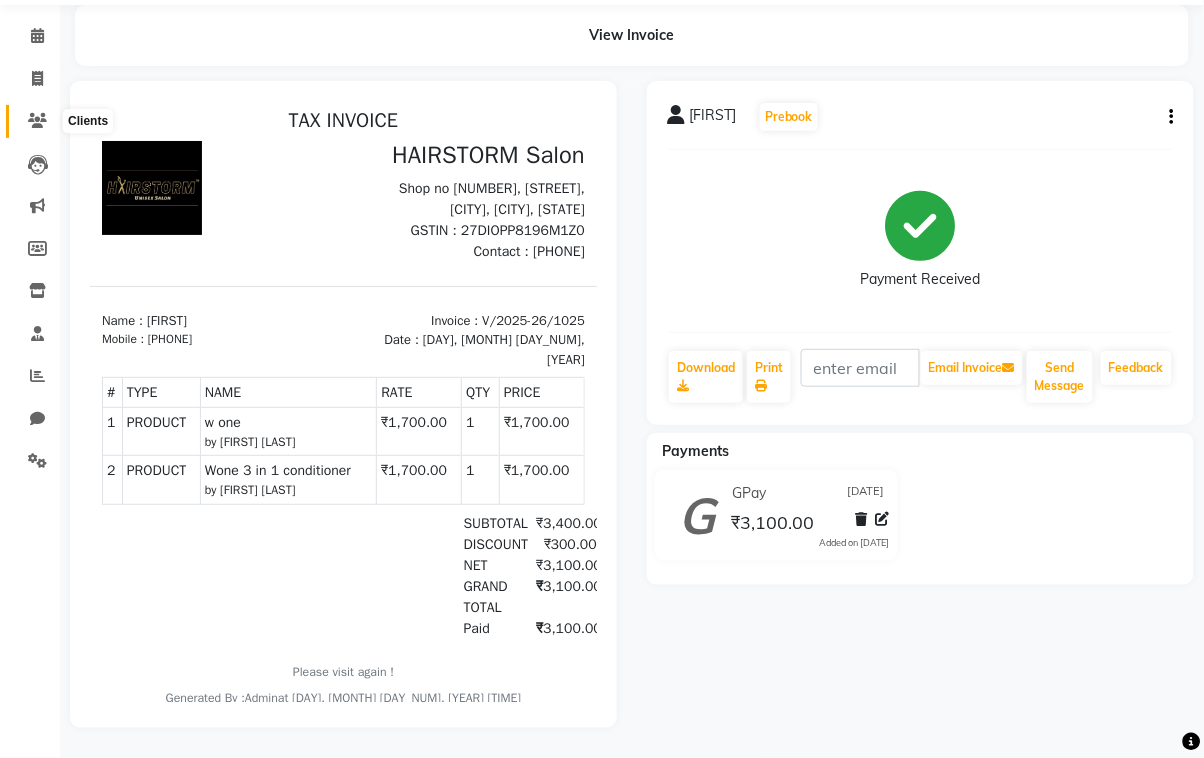 click 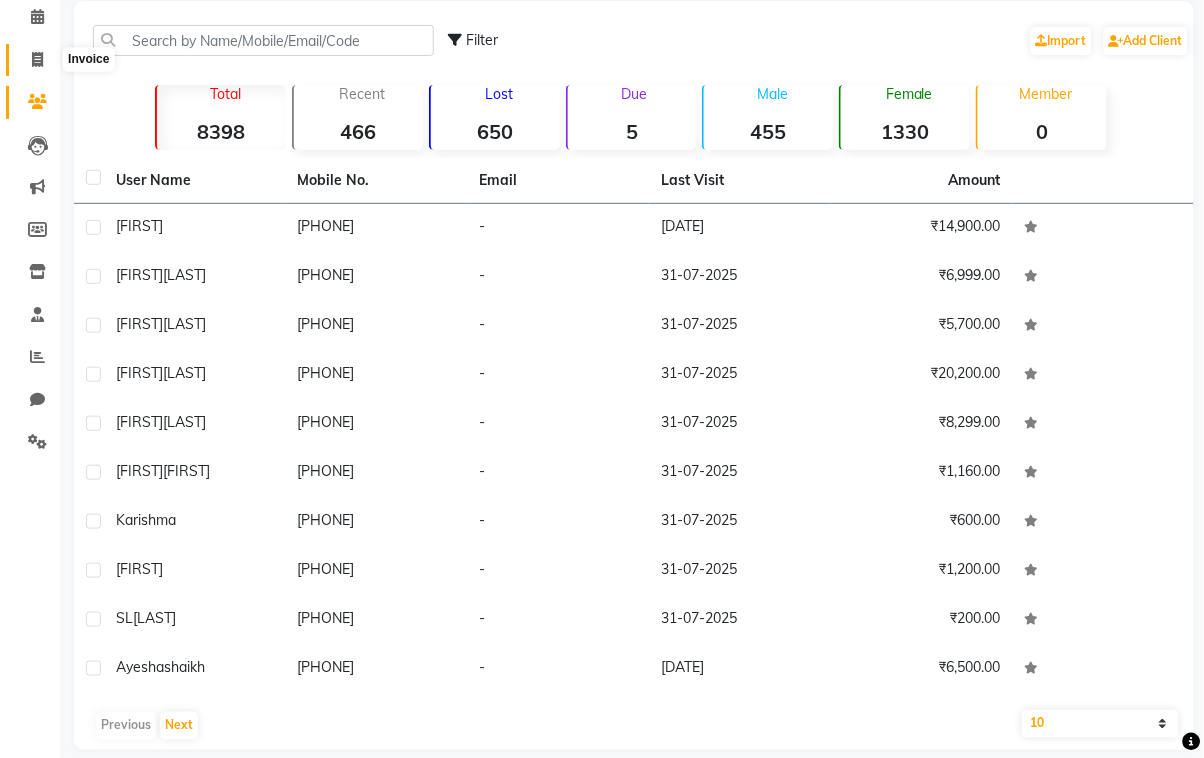 click 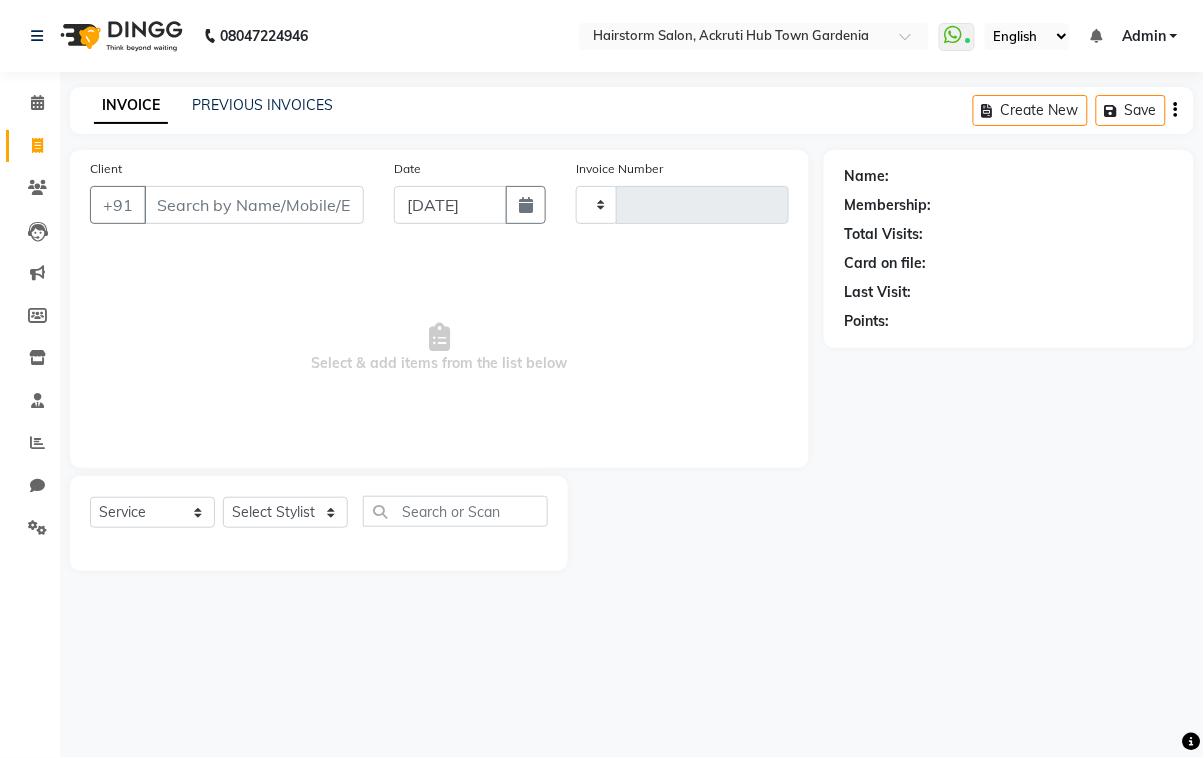 scroll, scrollTop: 0, scrollLeft: 0, axis: both 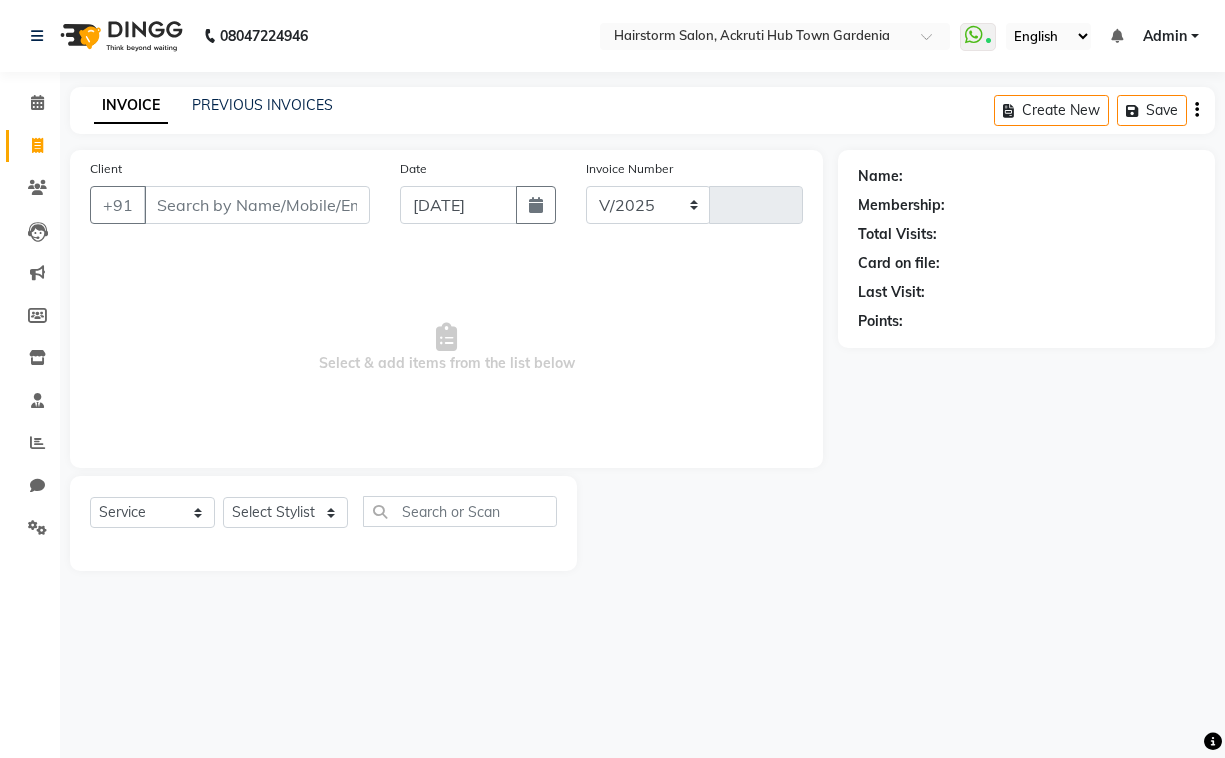 select on "279" 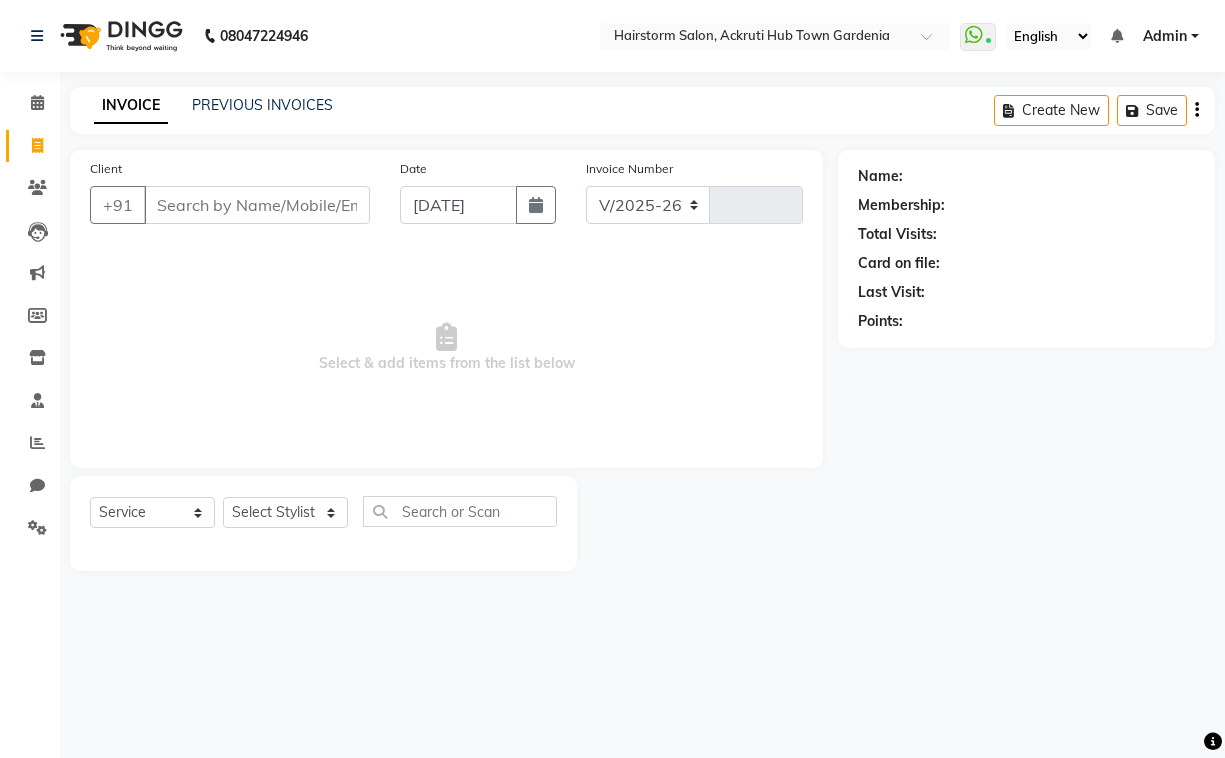 type on "1026" 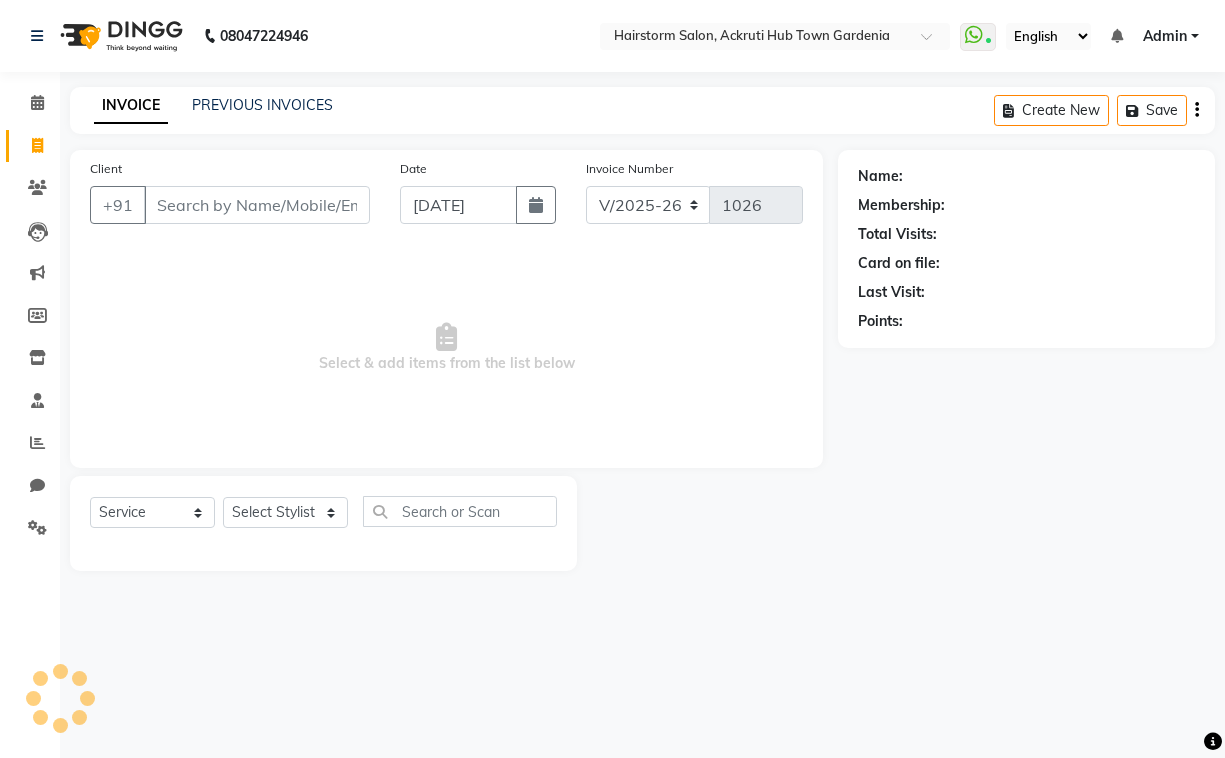 select on "product" 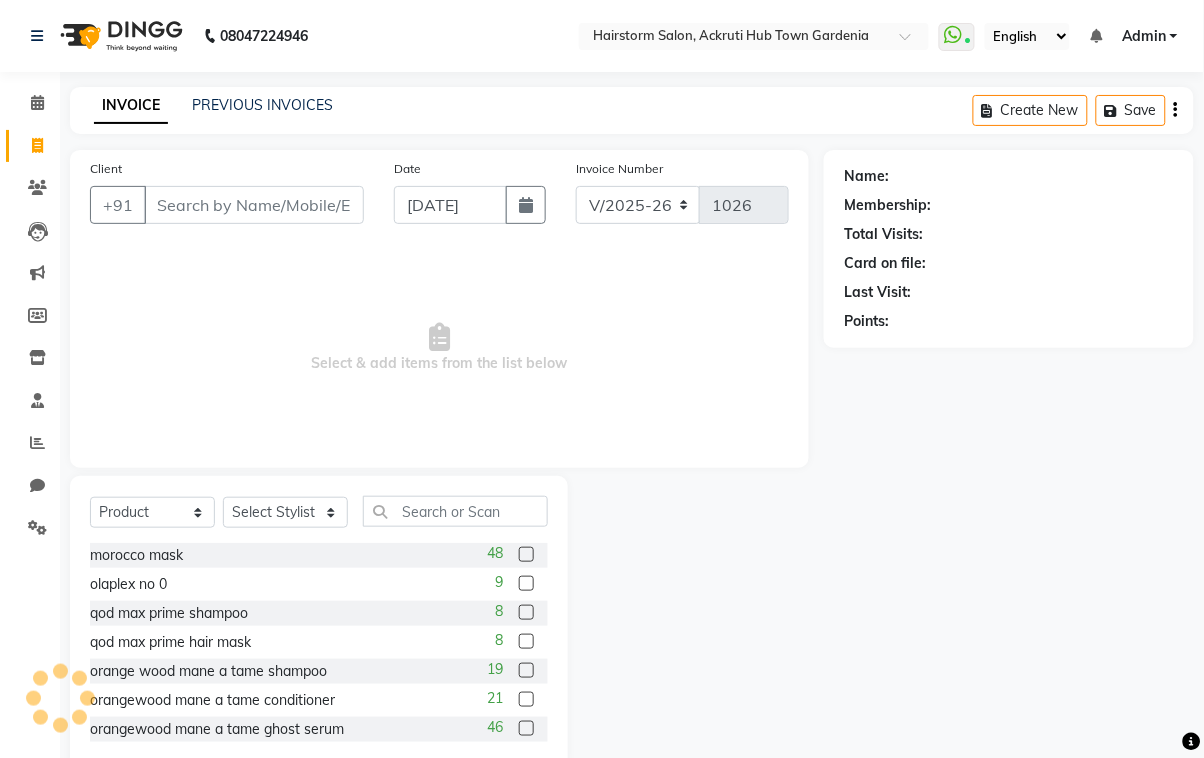 click on "Client" at bounding box center [254, 205] 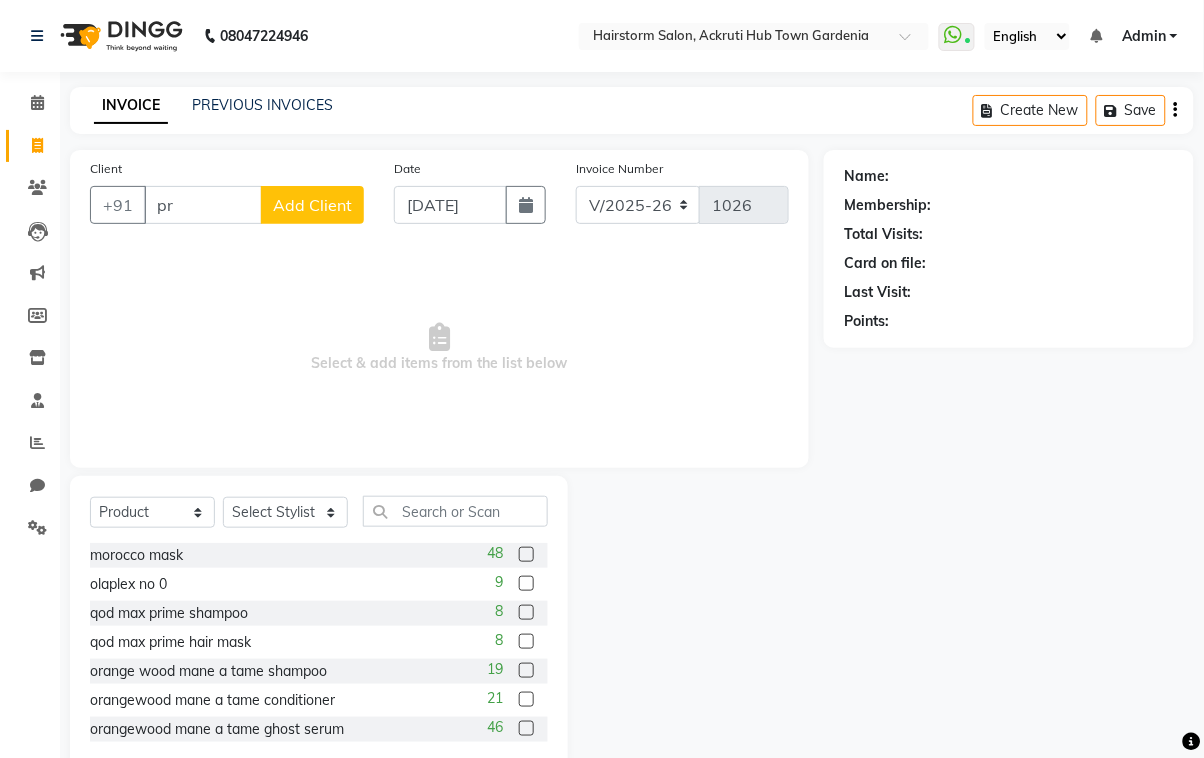 type on "p" 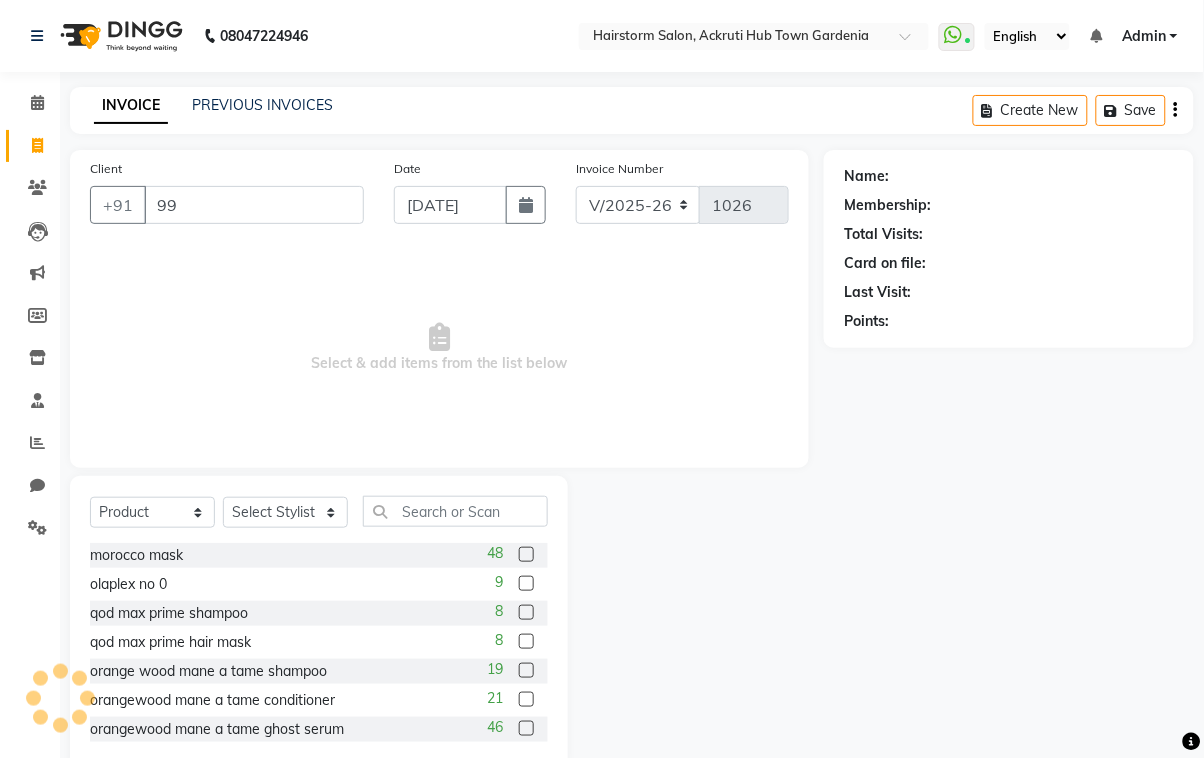 type on "9" 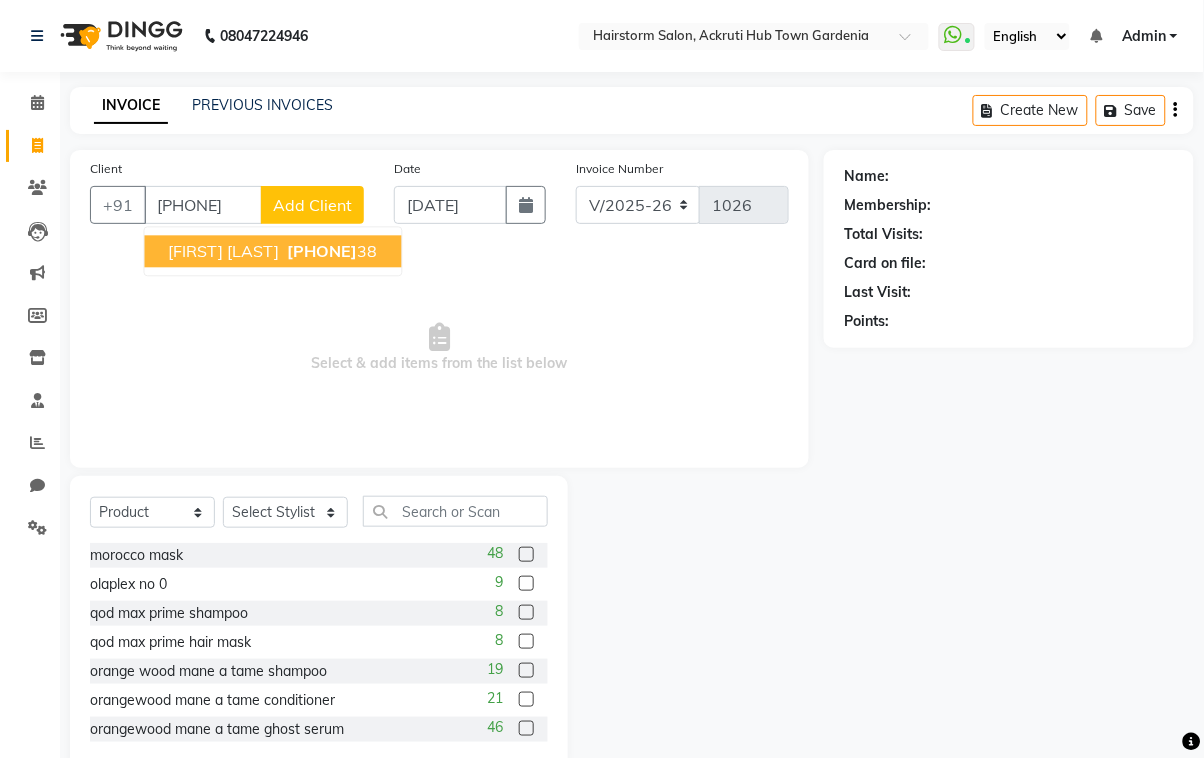 click on "[FIRST] [LAST]" at bounding box center (224, 251) 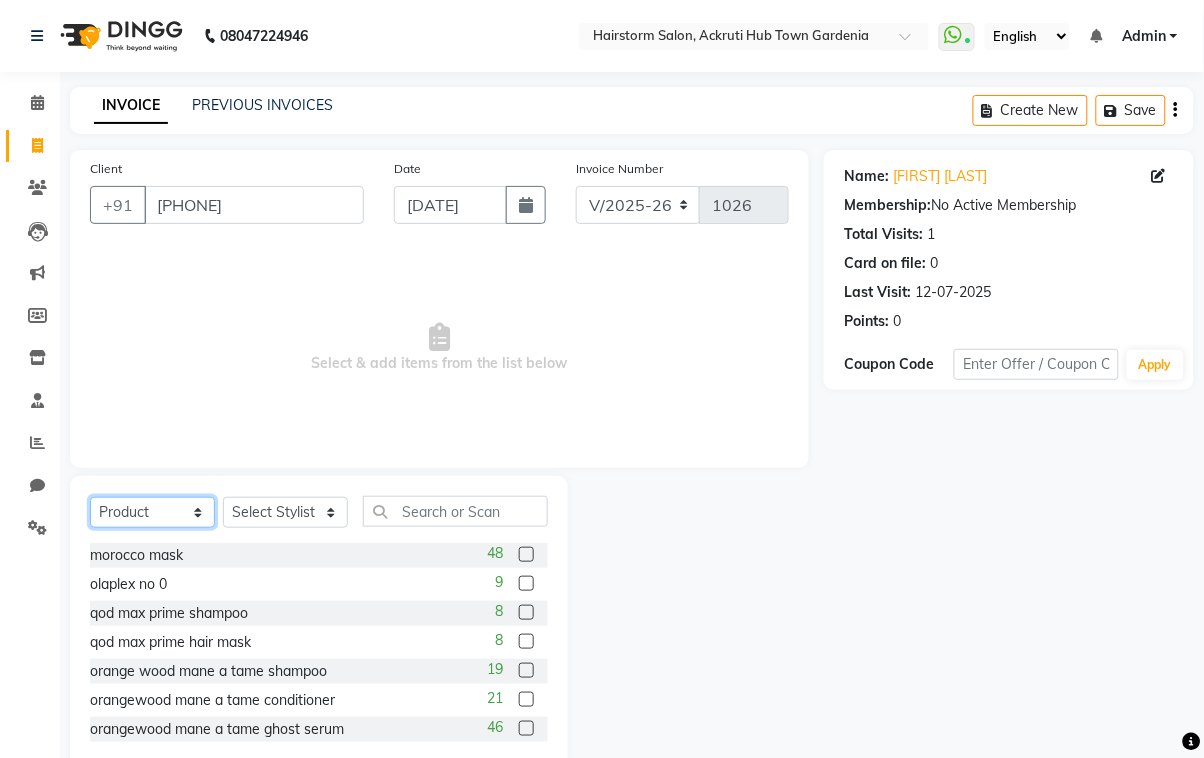 click on "Select  Service  Product  Membership  Package Voucher Prepaid Gift Card" 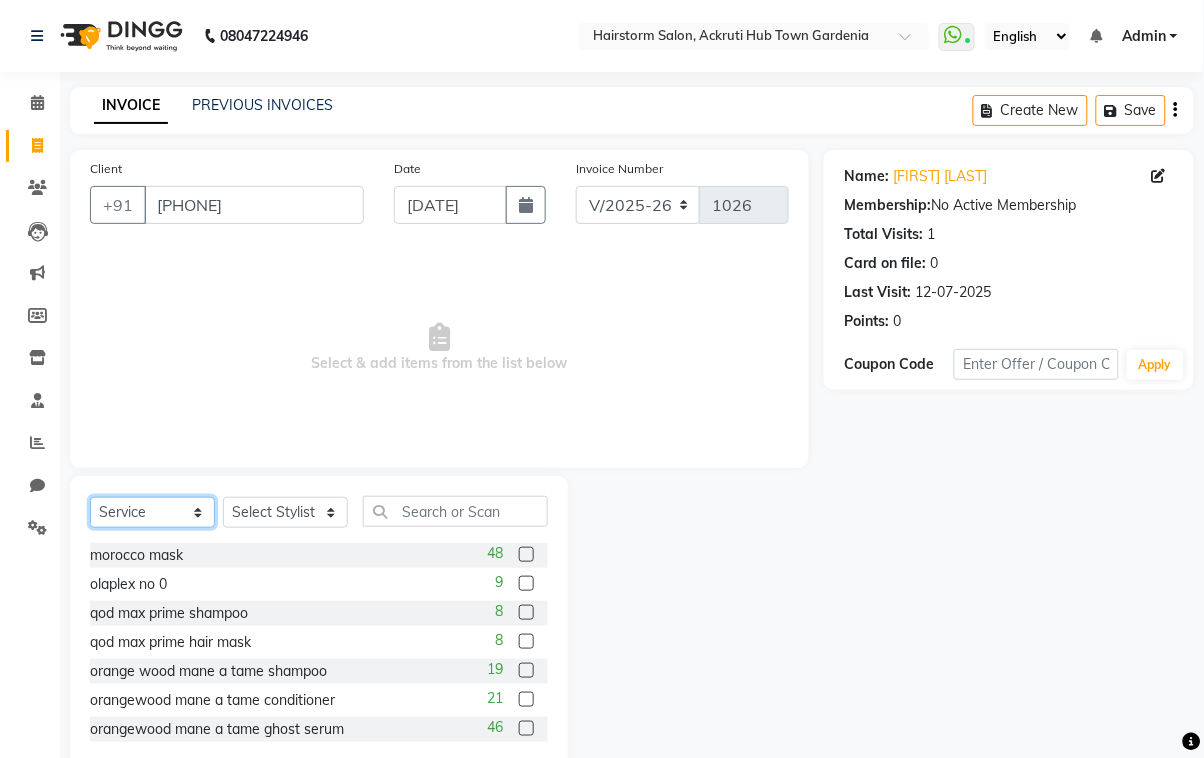 click on "Select  Service  Product  Membership  Package Voucher Prepaid Gift Card" 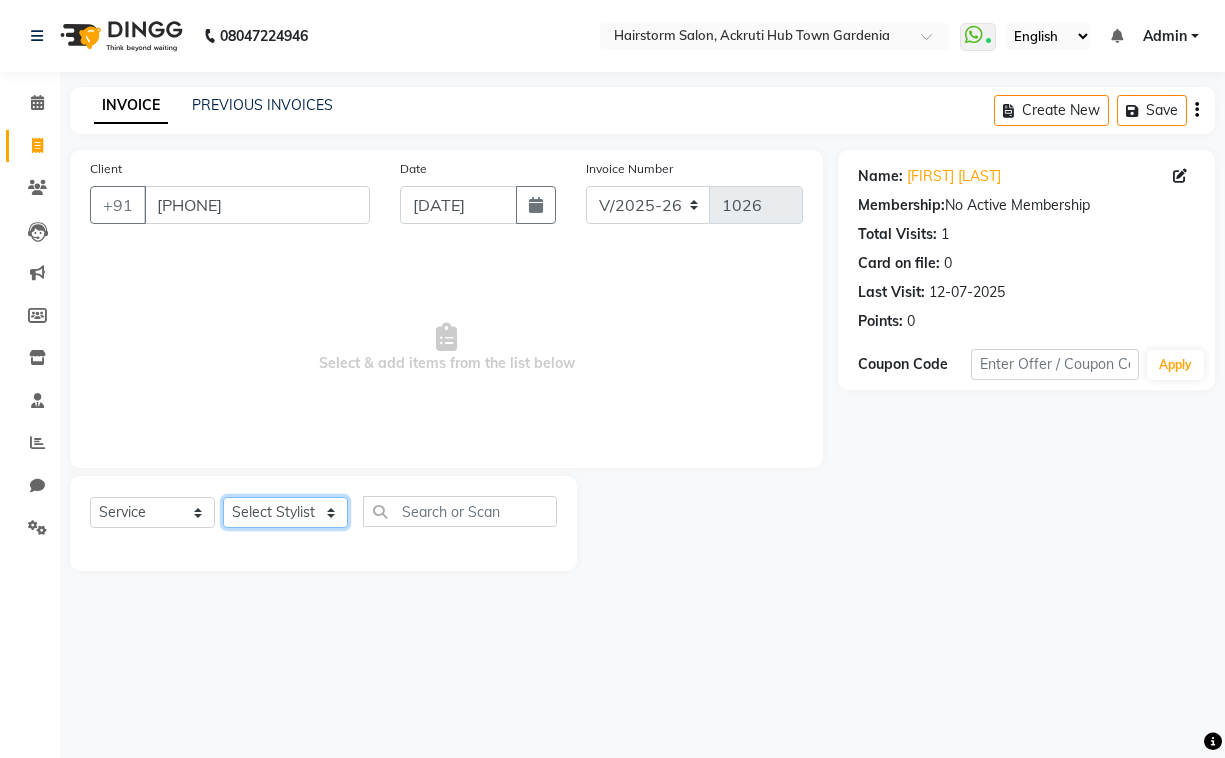 click on "Select Stylist [FIRST] [LAST], [FIRST], [FIRST], [FIRST], [FIRST], [FIRST], [FIRST] [LAST]" 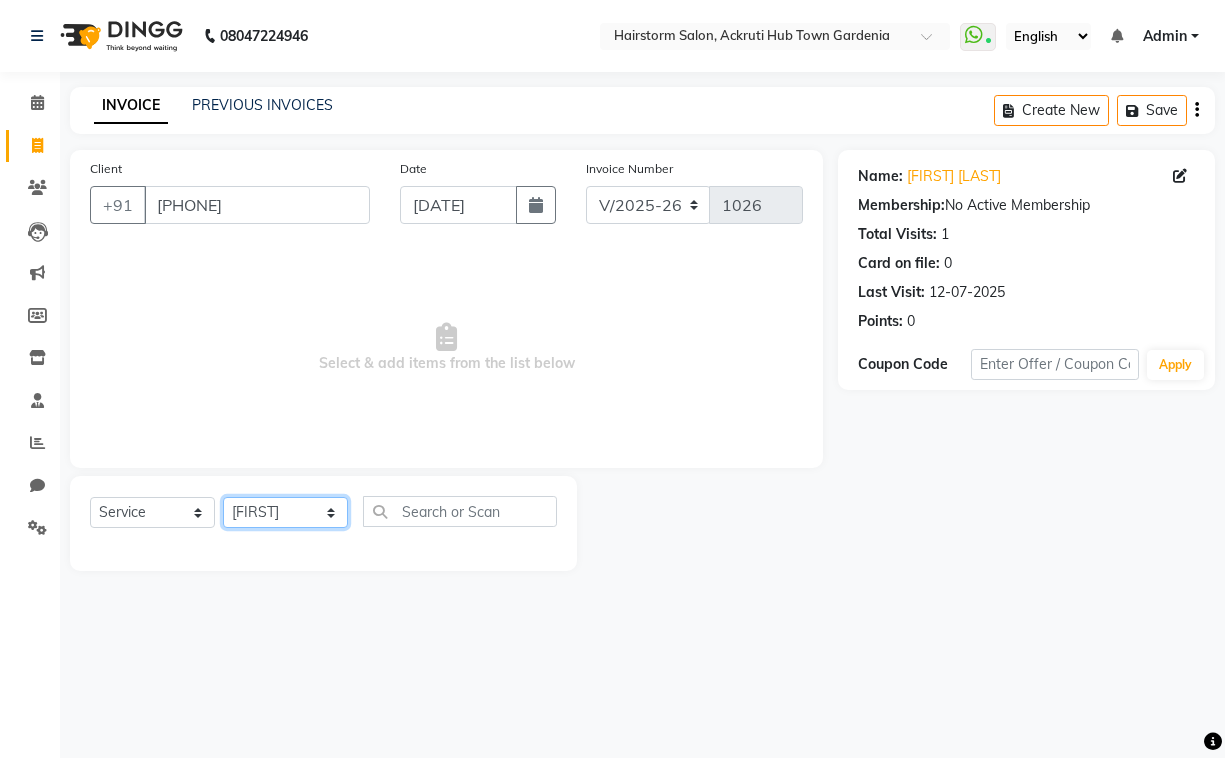 click on "Select Stylist [FIRST] [LAST], [FIRST], [FIRST], [FIRST], [FIRST], [FIRST], [FIRST] [LAST]" 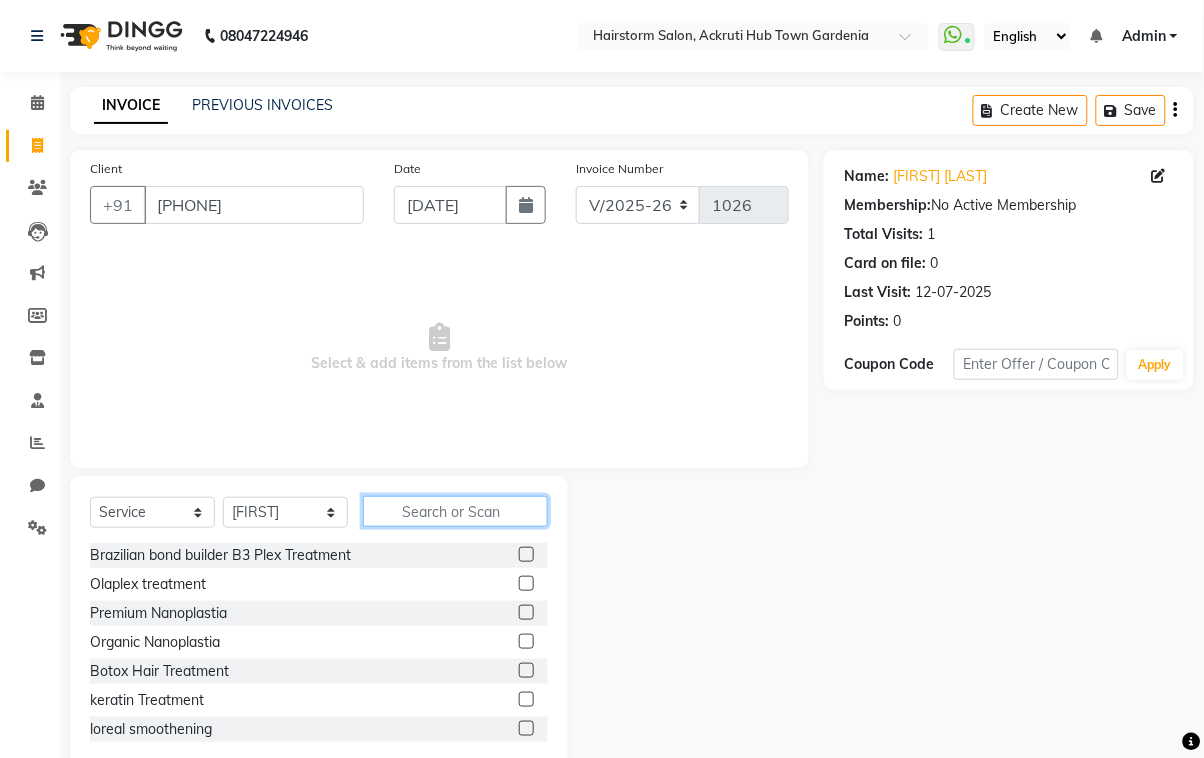 click 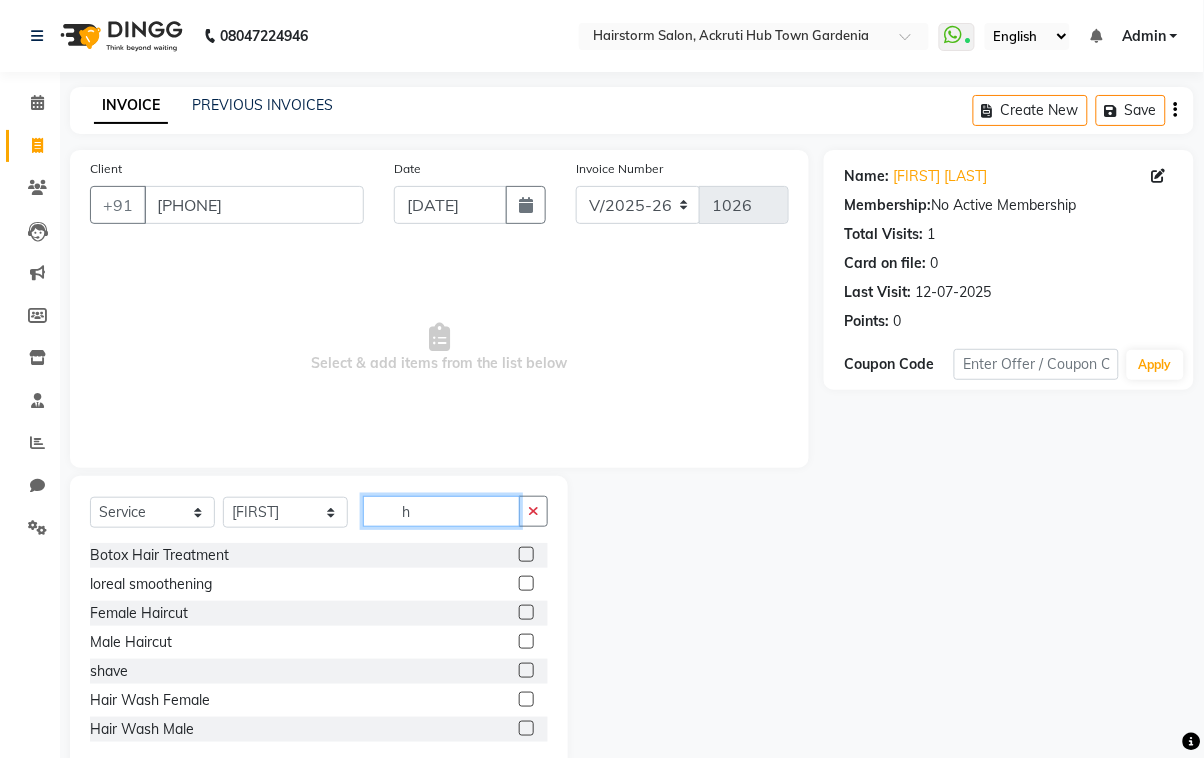 type on "h" 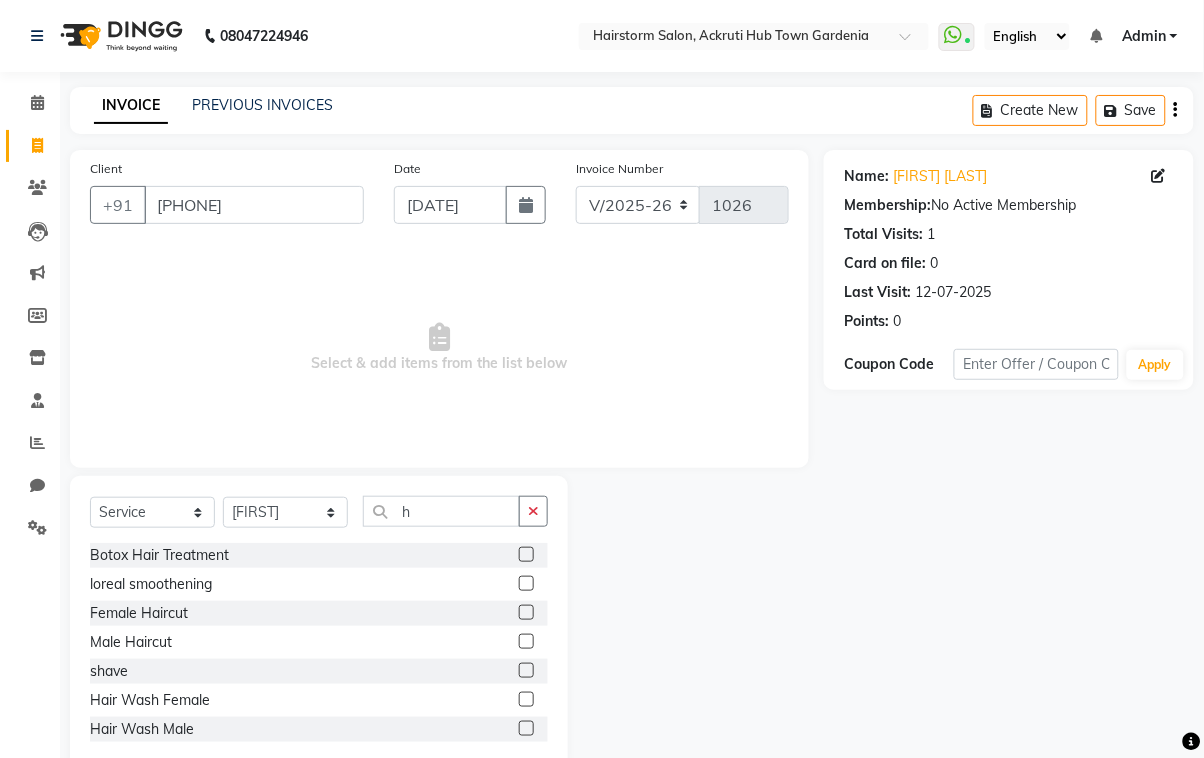 click 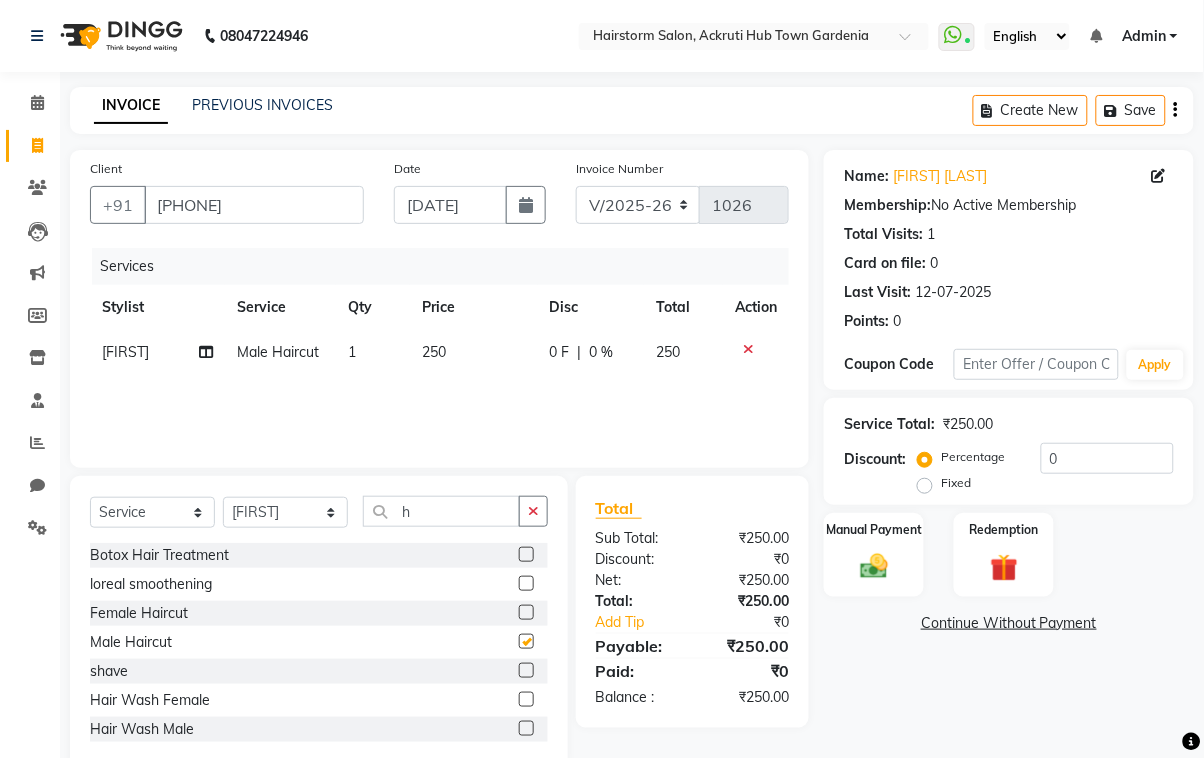 checkbox on "false" 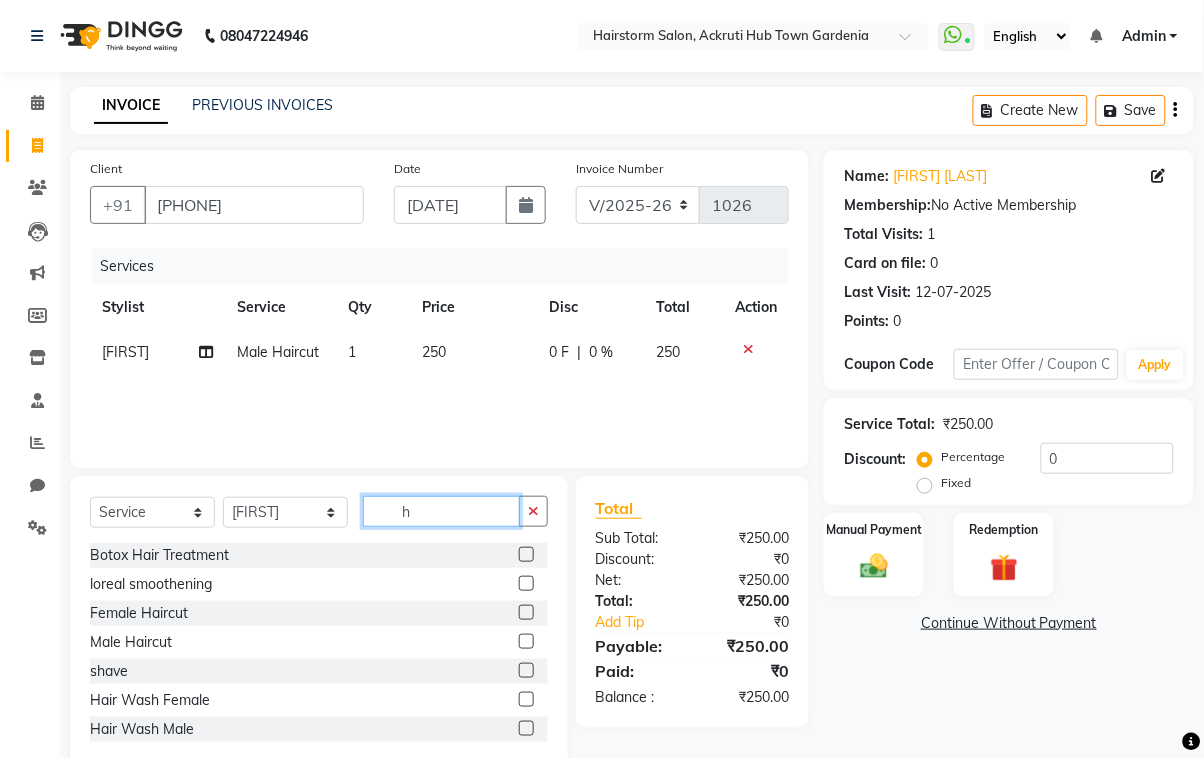click on "h" 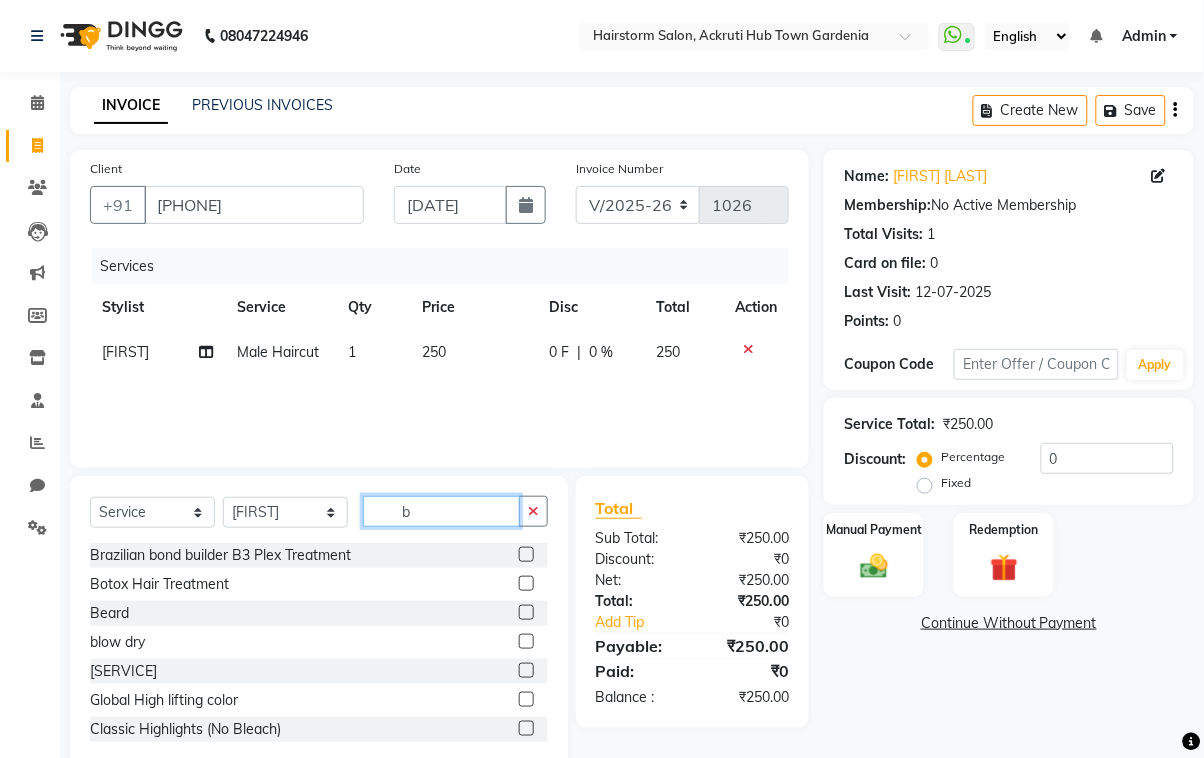 type on "b" 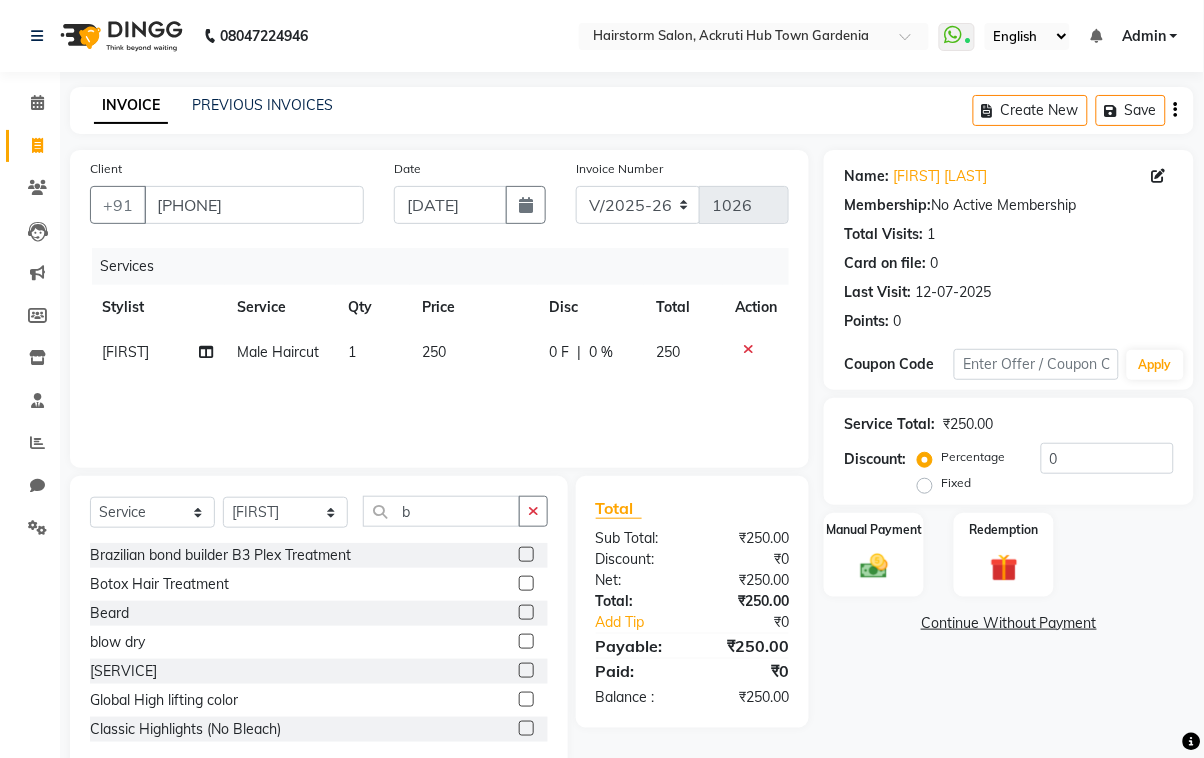 click 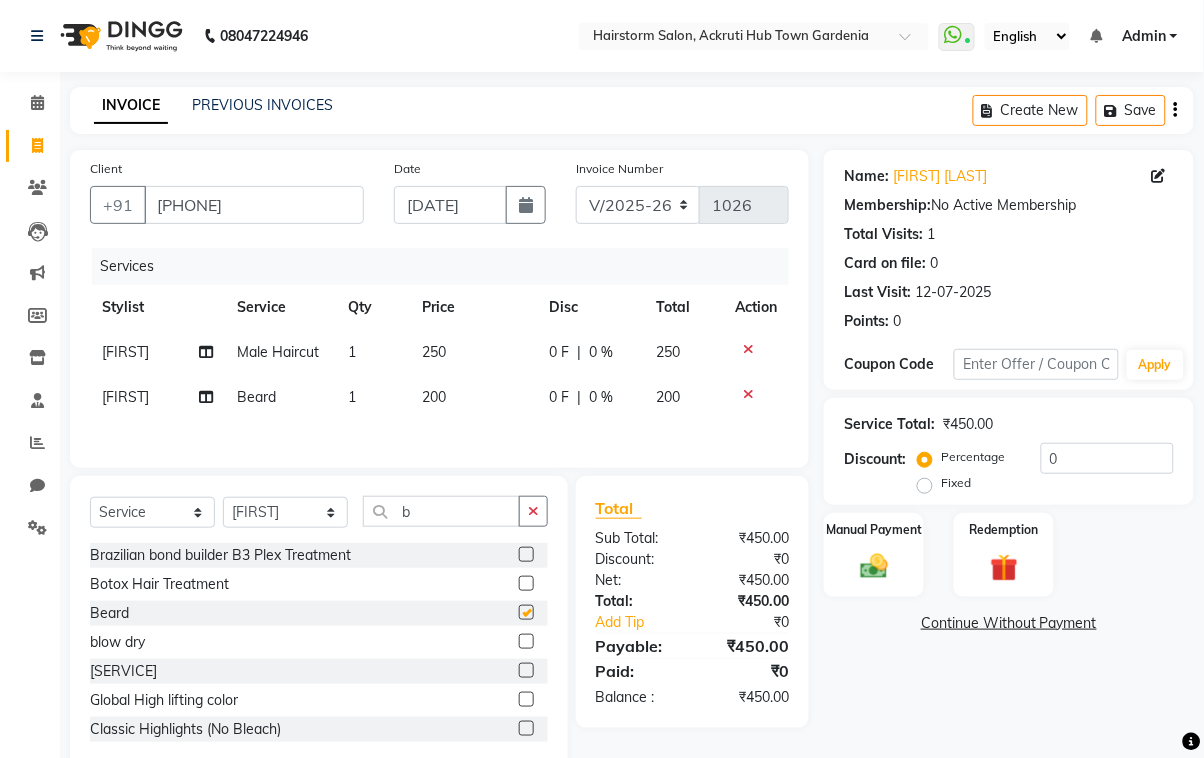 checkbox on "false" 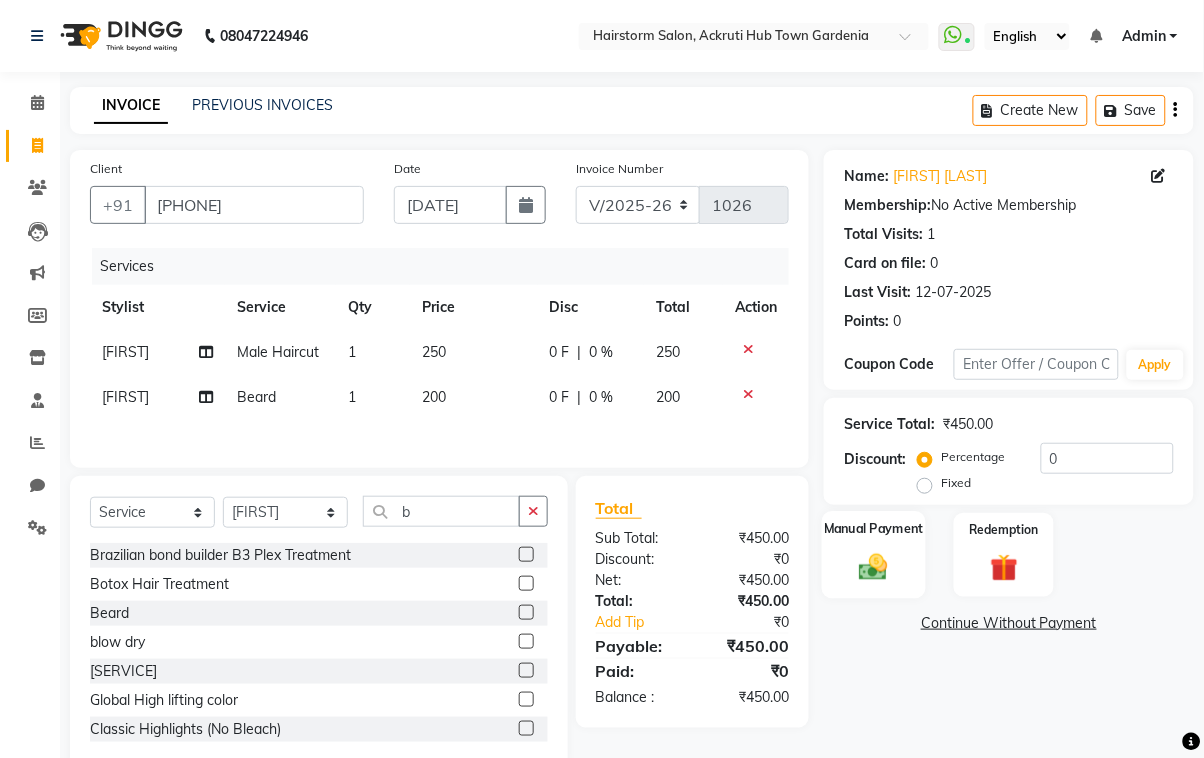 click 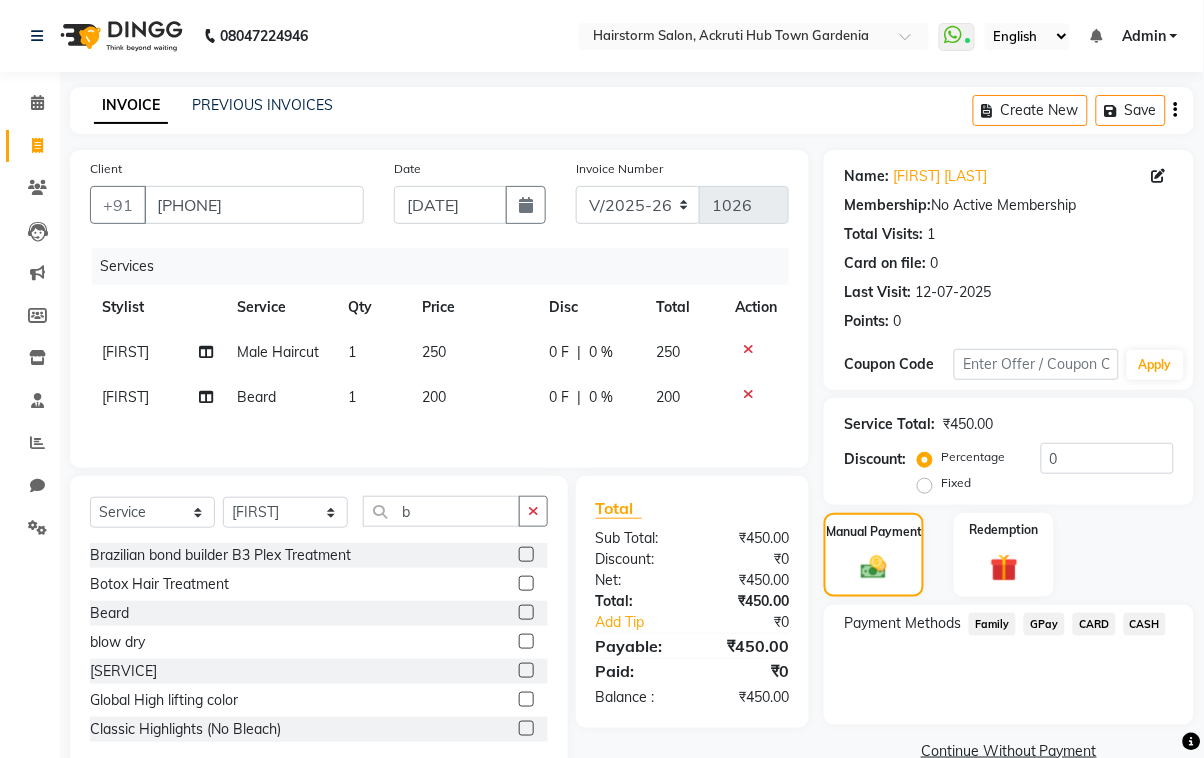 click on "CARD" 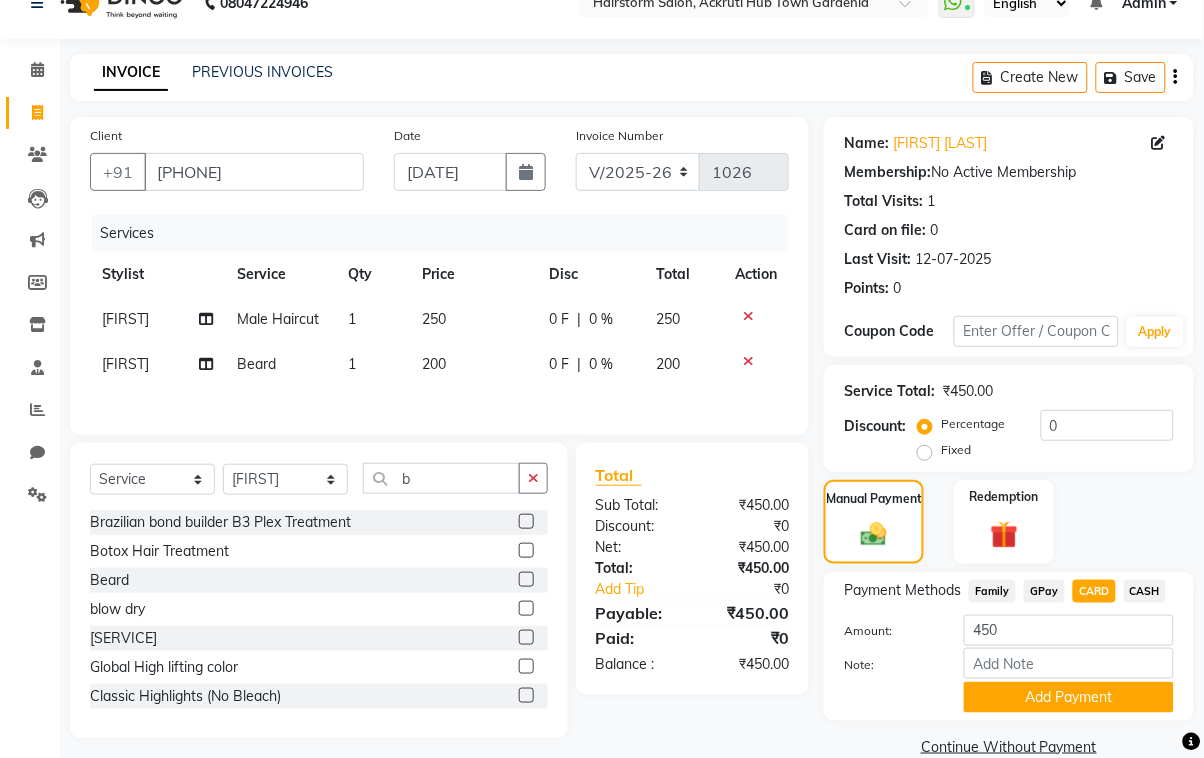 scroll, scrollTop: 69, scrollLeft: 0, axis: vertical 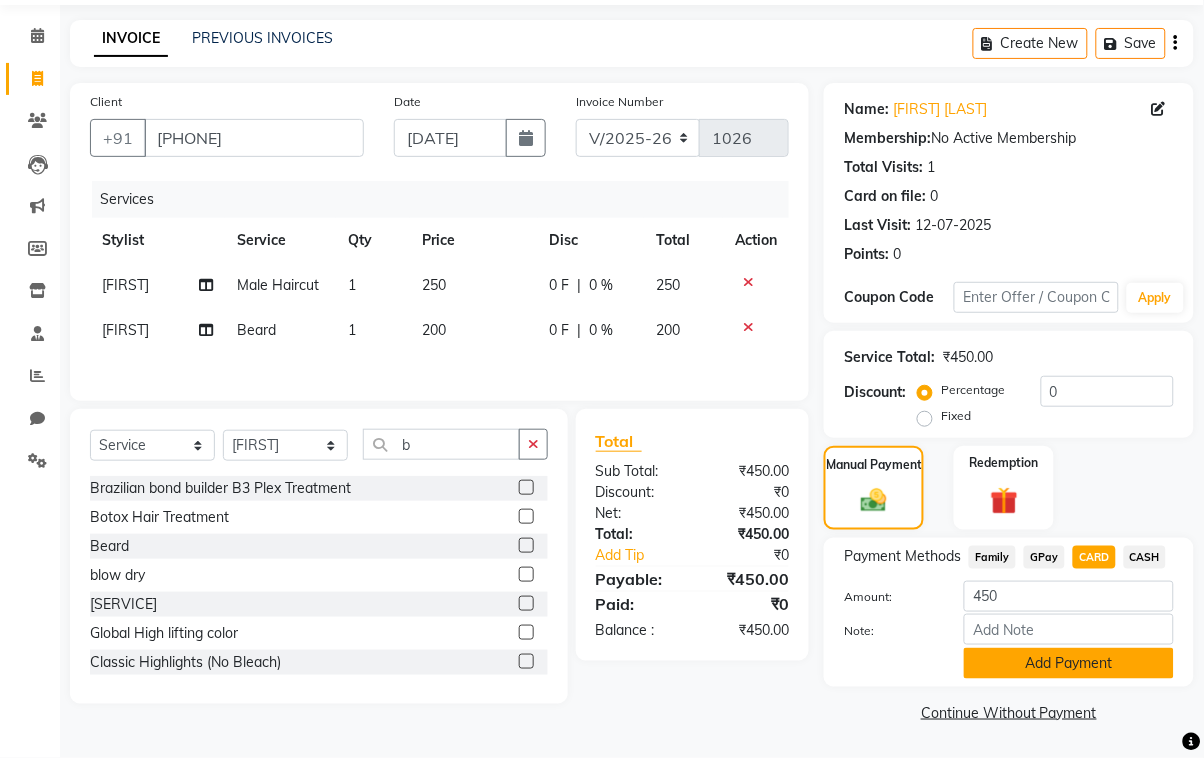 click on "Add Payment" 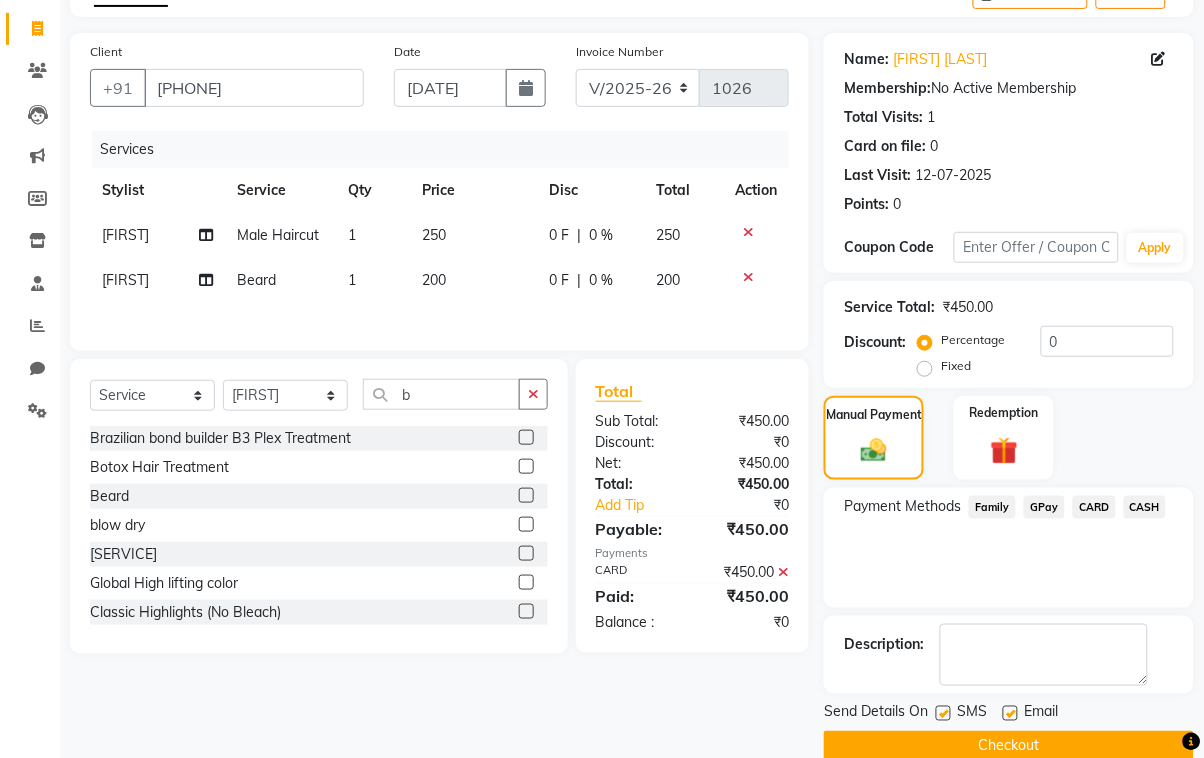 scroll, scrollTop: 152, scrollLeft: 0, axis: vertical 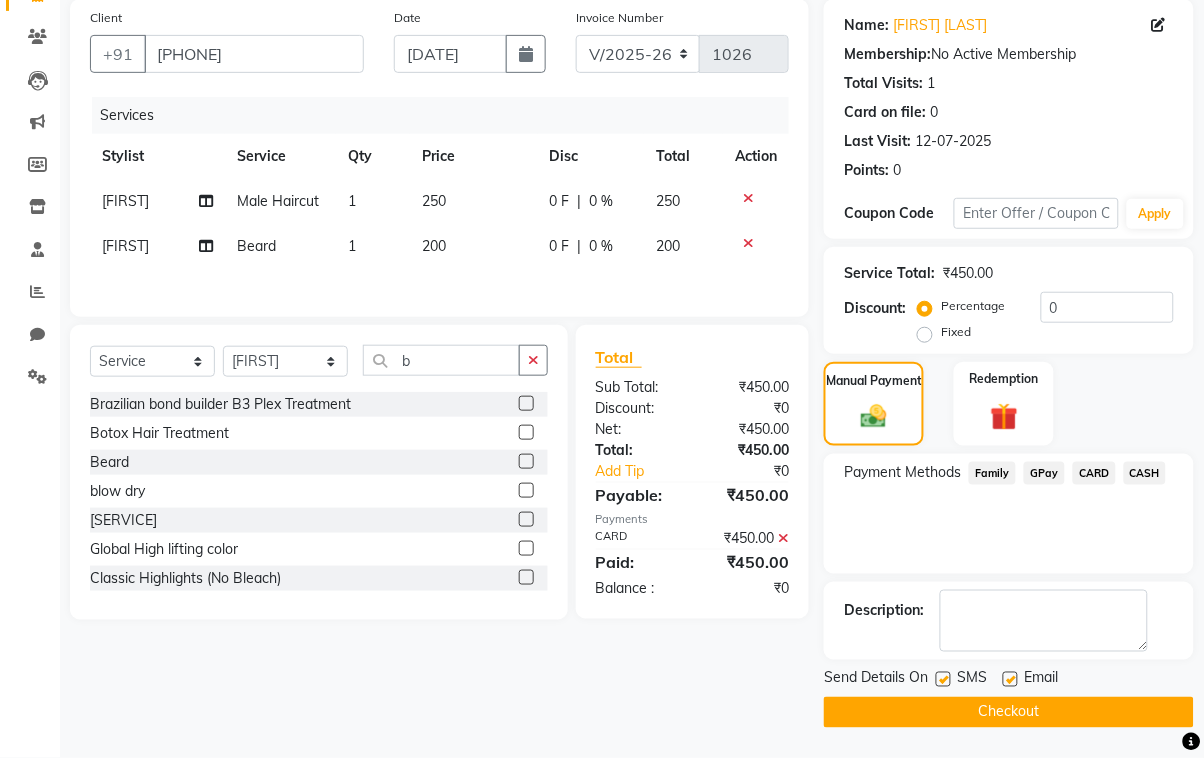 click on "Checkout" 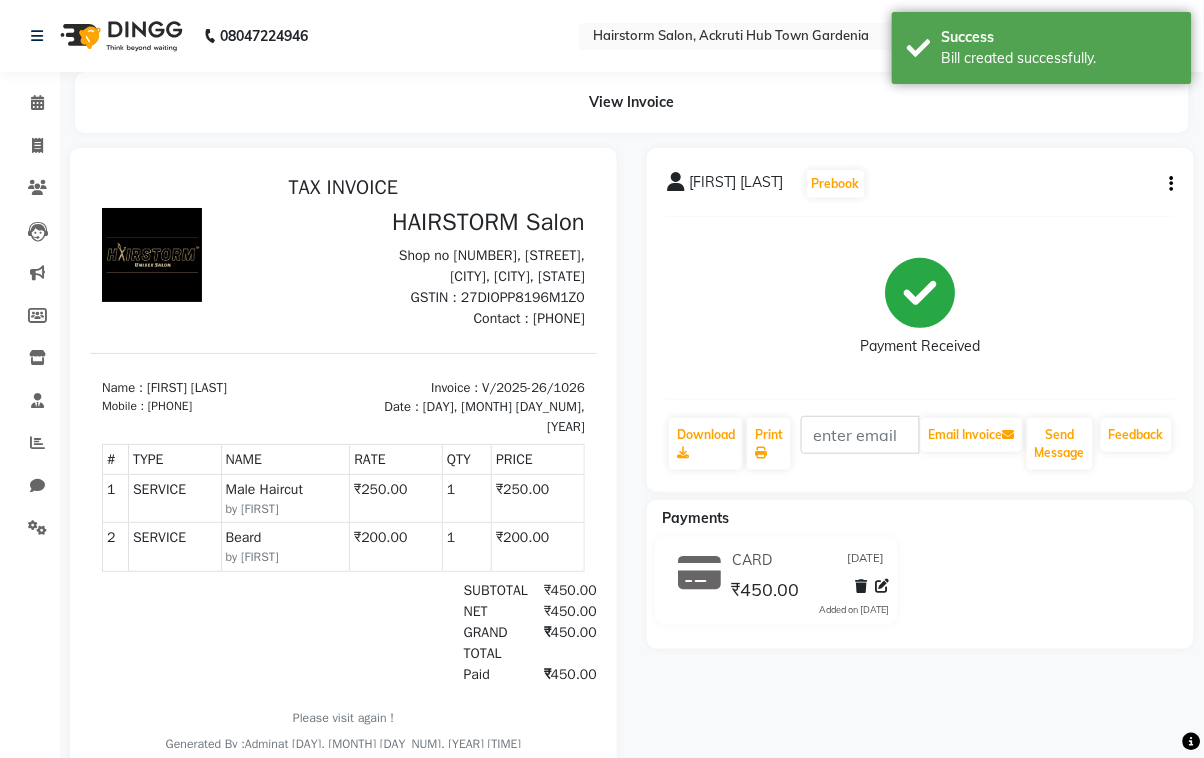 scroll, scrollTop: 0, scrollLeft: 0, axis: both 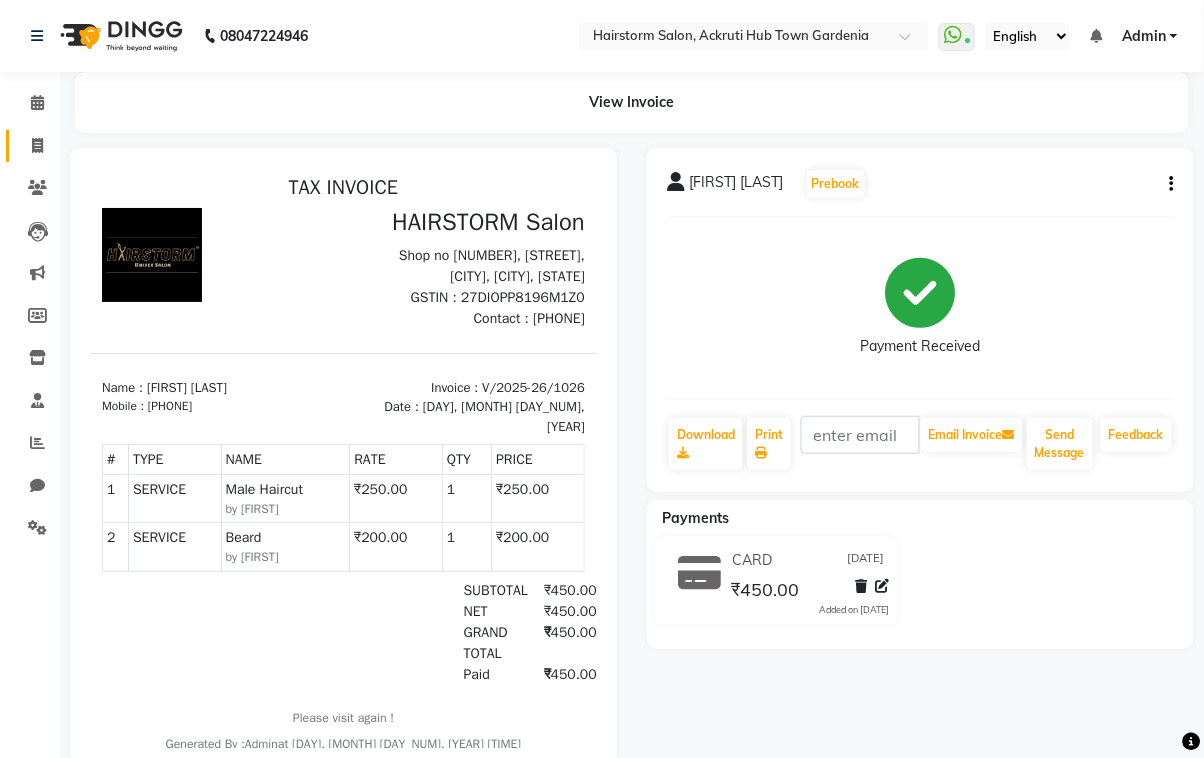 click on "Invoice" 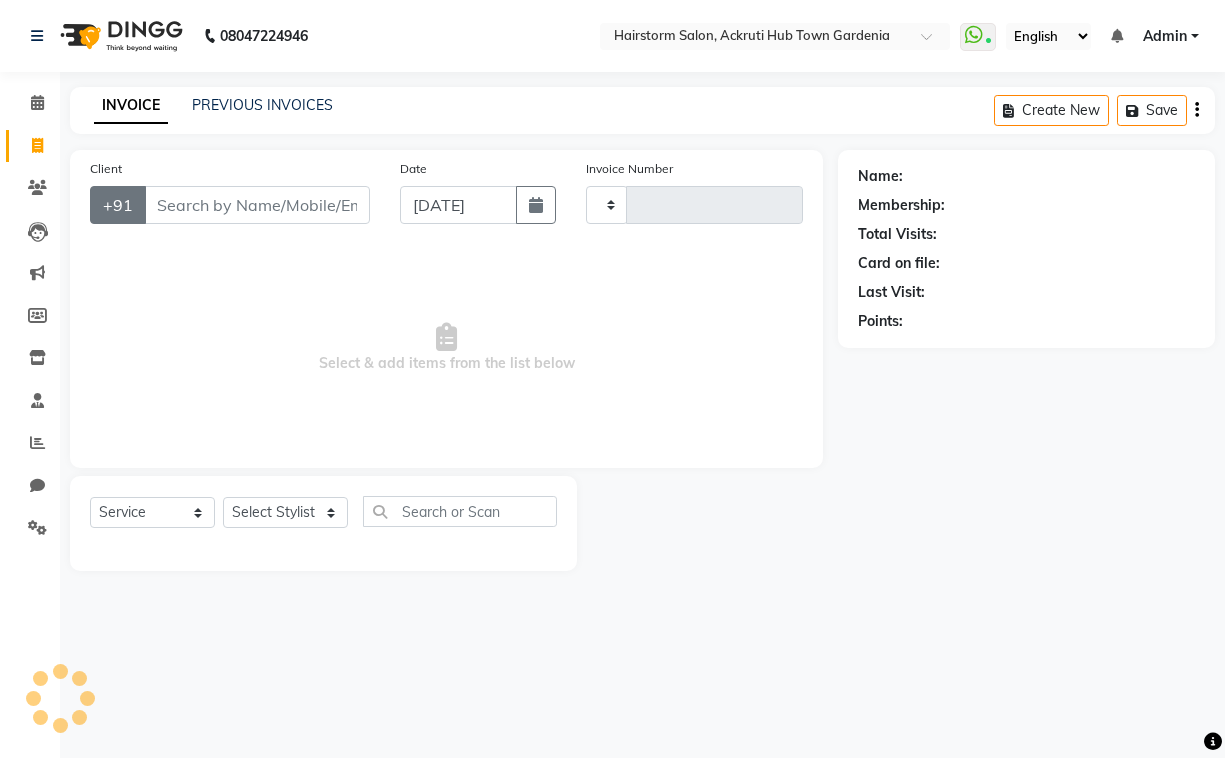 type on "1027" 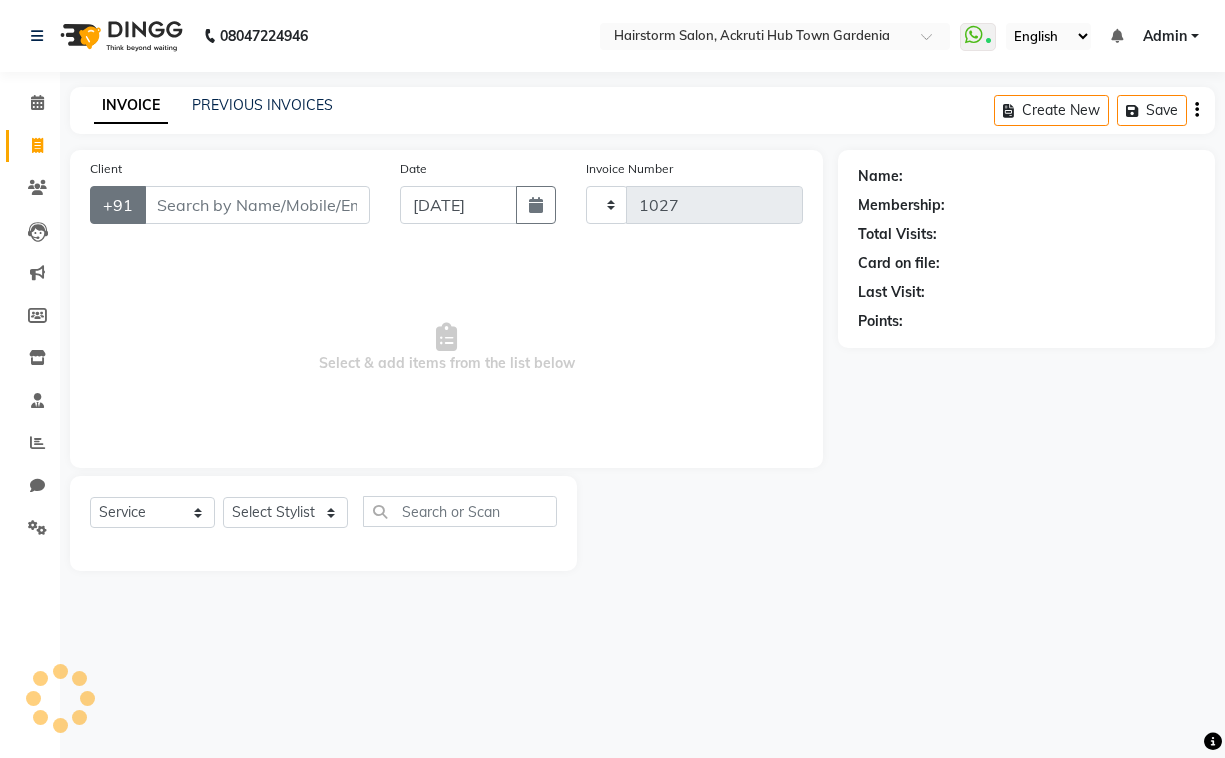 select on "279" 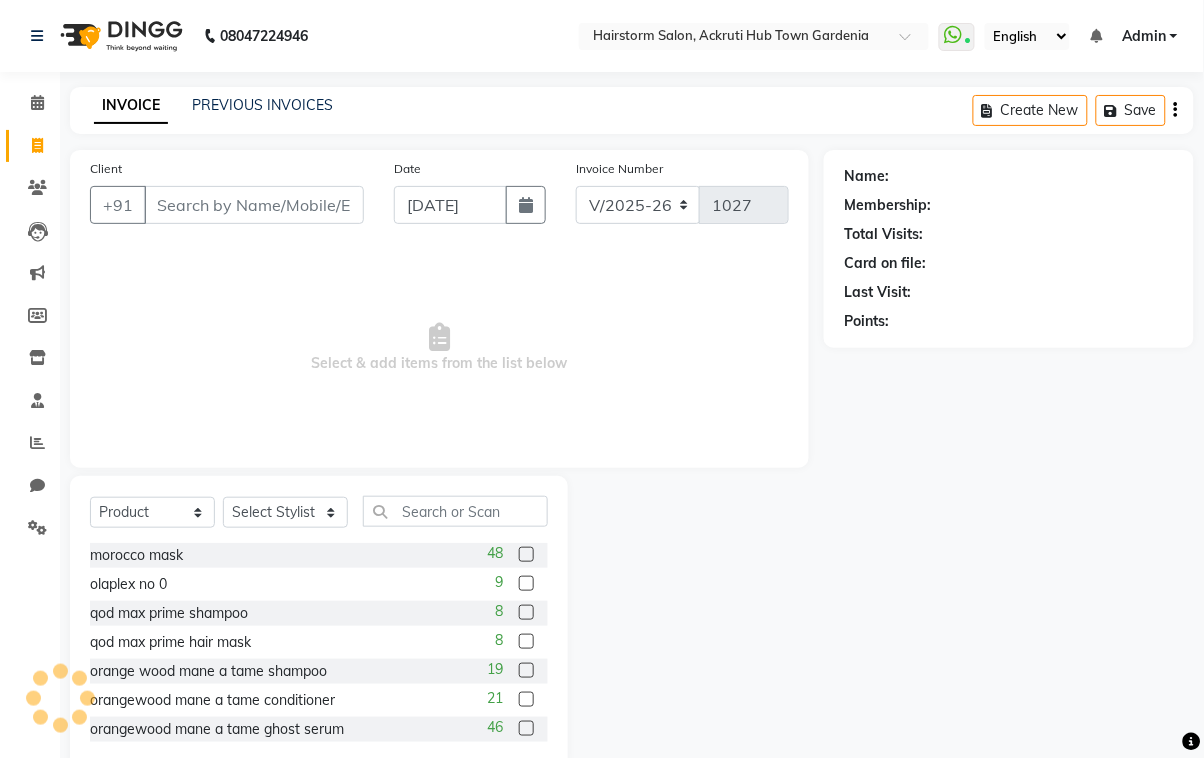 click on "Client" at bounding box center (254, 205) 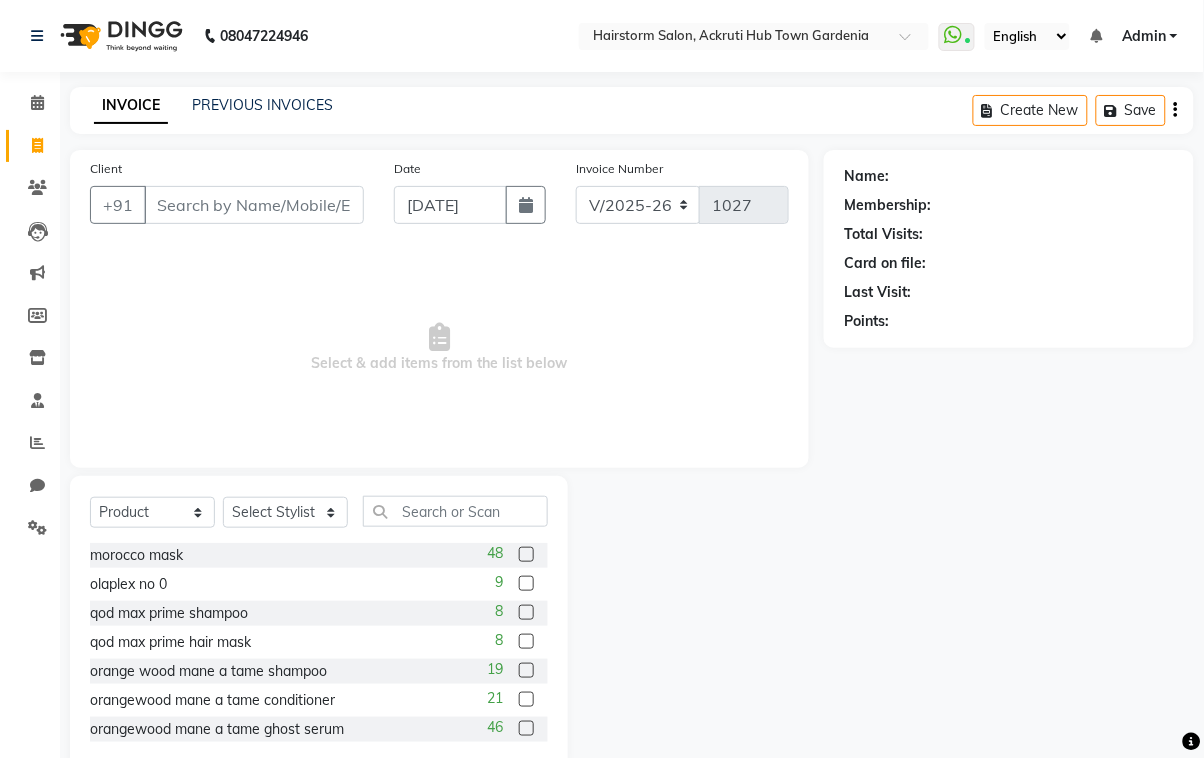 click on "Select  Service  Product  Membership  Package Voucher Prepaid Gift Card  Select Stylist [FIRST] [LAST], [FIRST], [FIRST], [FIRST], [FIRST], [FIRST], [FIRST] [LAST]" 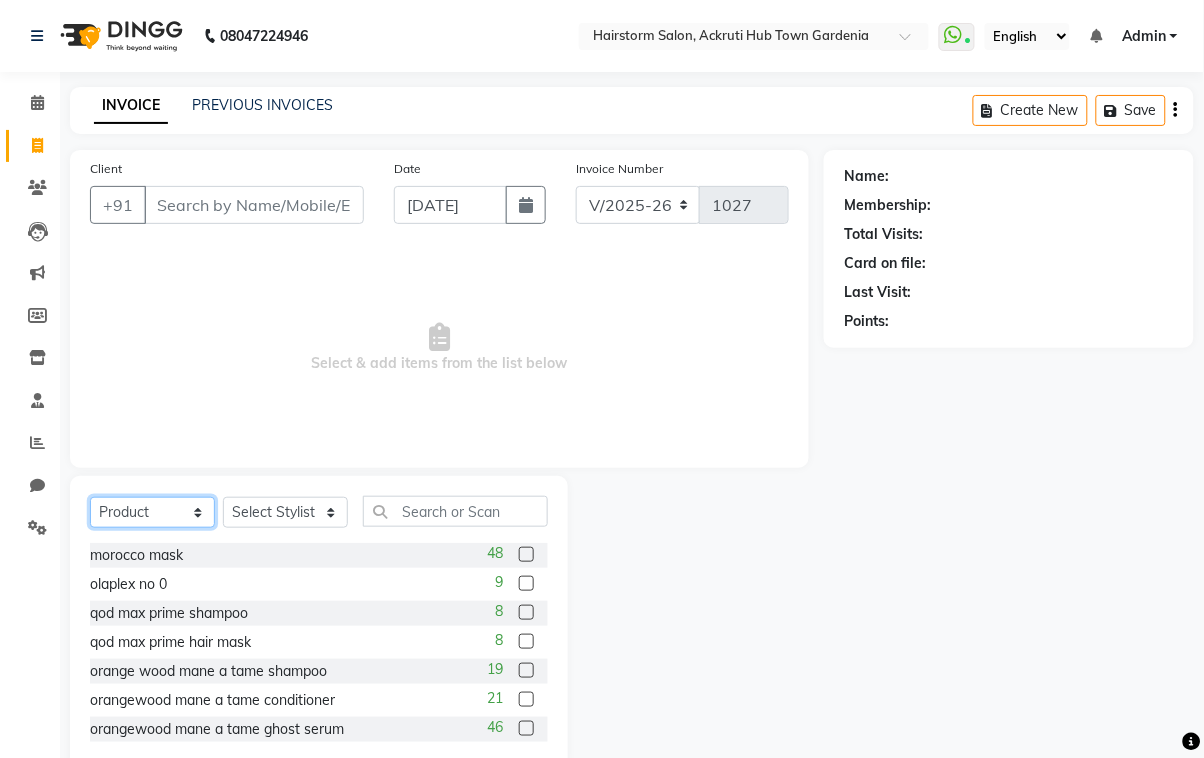 click on "Select  Service  Product  Membership  Package Voucher Prepaid Gift Card" 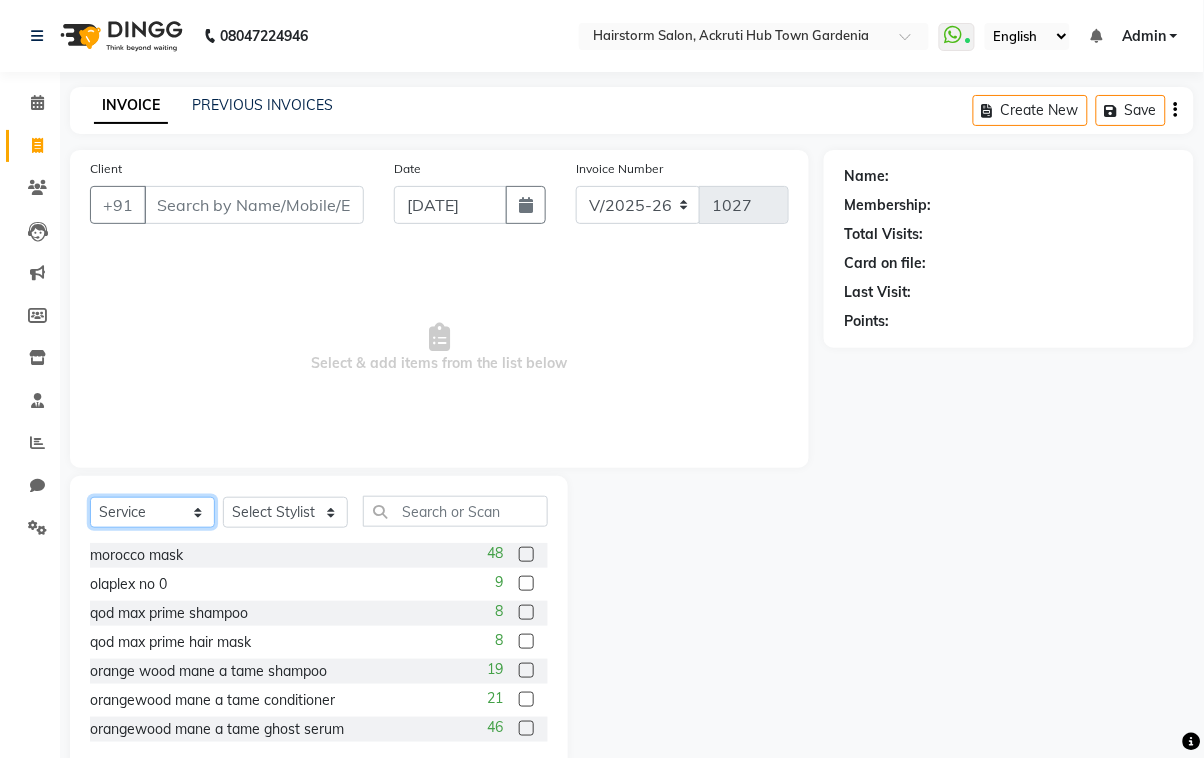 click on "Select  Service  Product  Membership  Package Voucher Prepaid Gift Card" 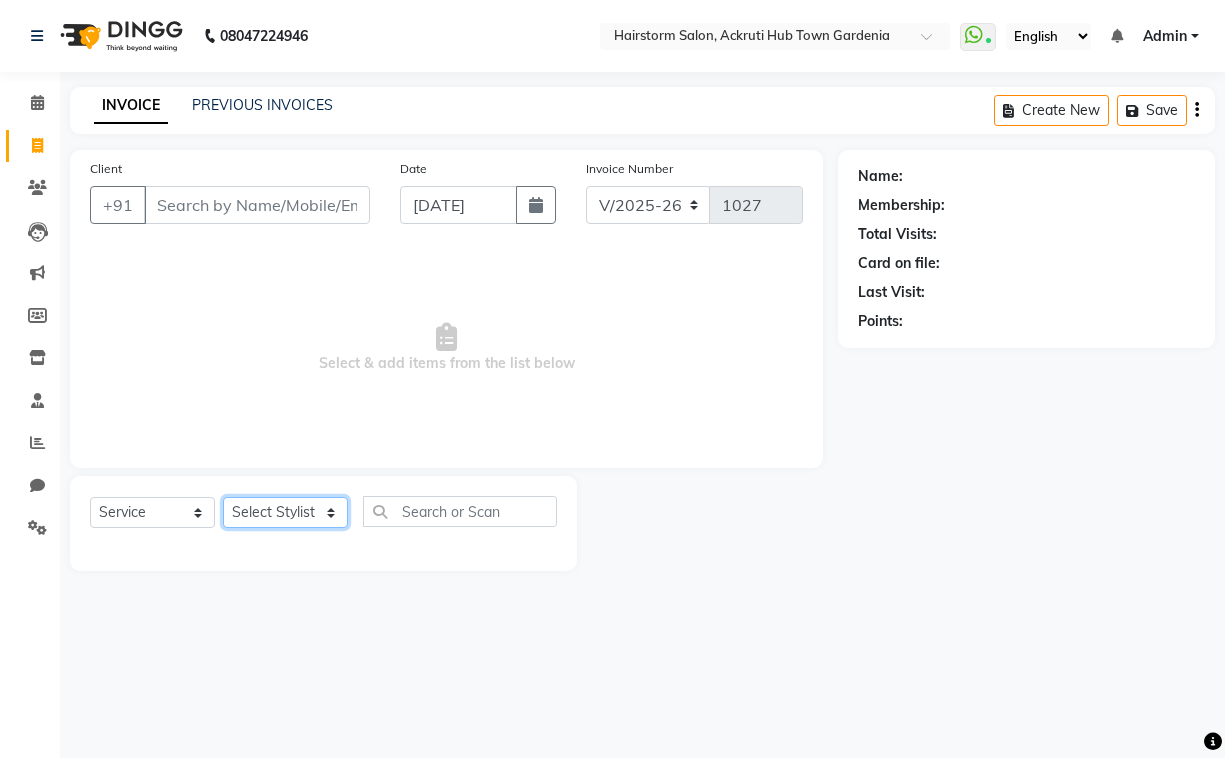 click on "Select Stylist [FIRST] [LAST], [FIRST], [FIRST], [FIRST], [FIRST], [FIRST], [FIRST] [LAST]" 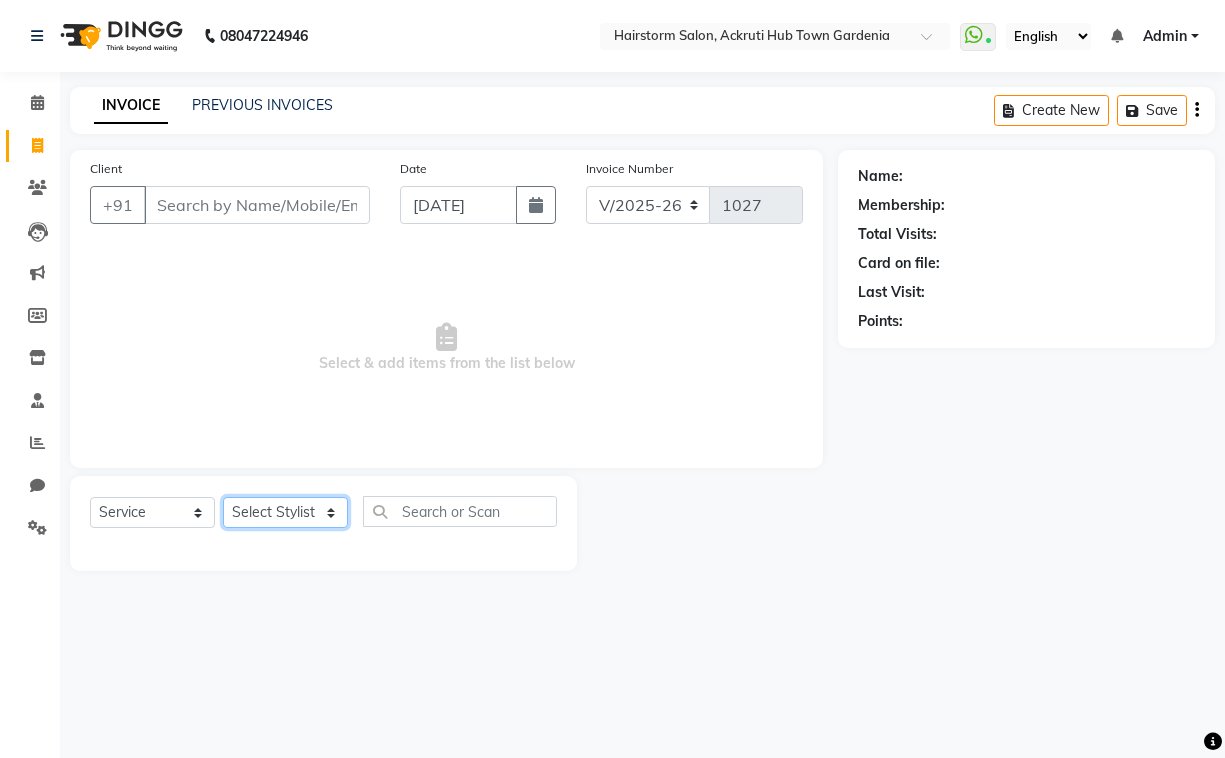 select on "59938" 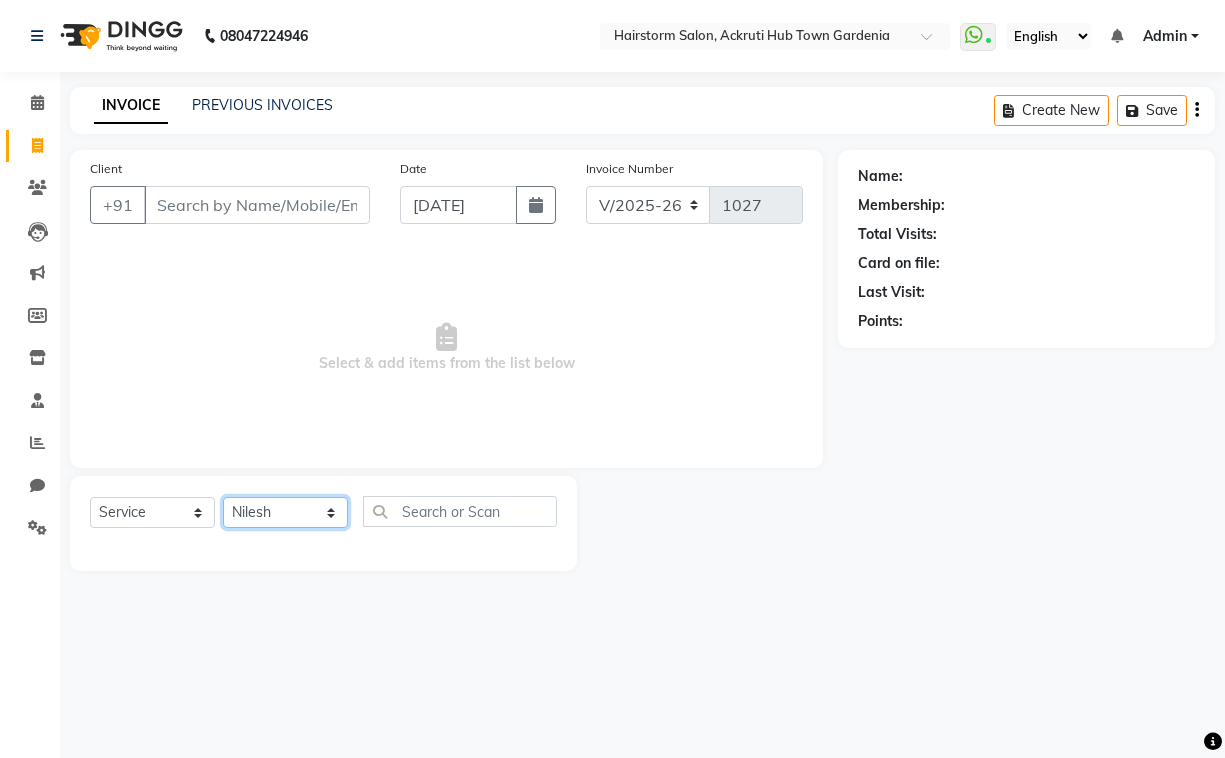 click on "Select Stylist [FIRST] [LAST], [FIRST], [FIRST], [FIRST], [FIRST], [FIRST], [FIRST] [LAST]" 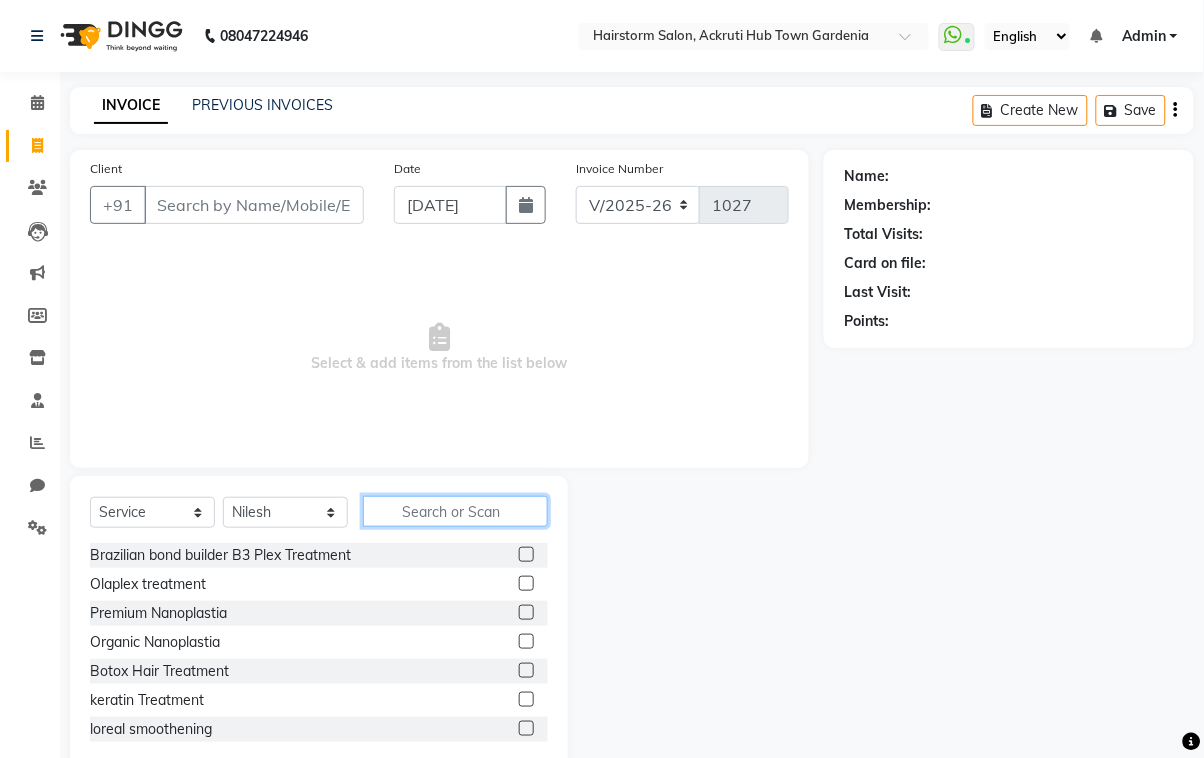click 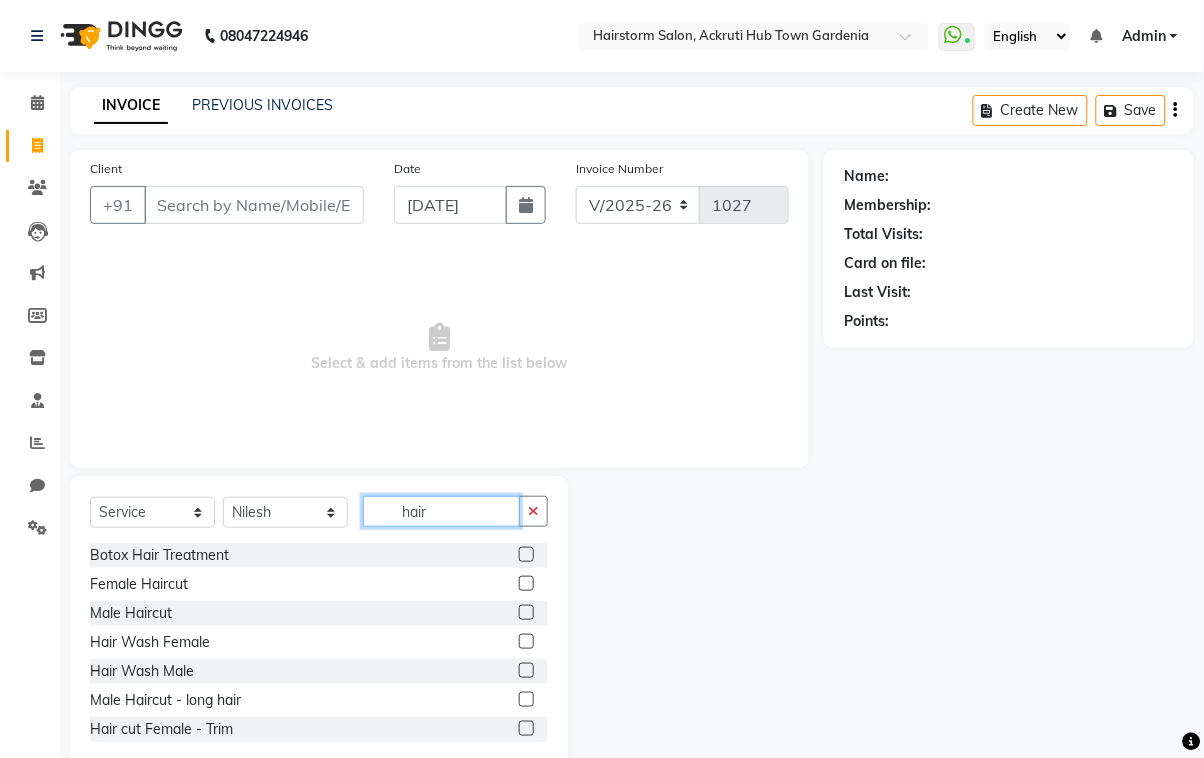 type on "hair" 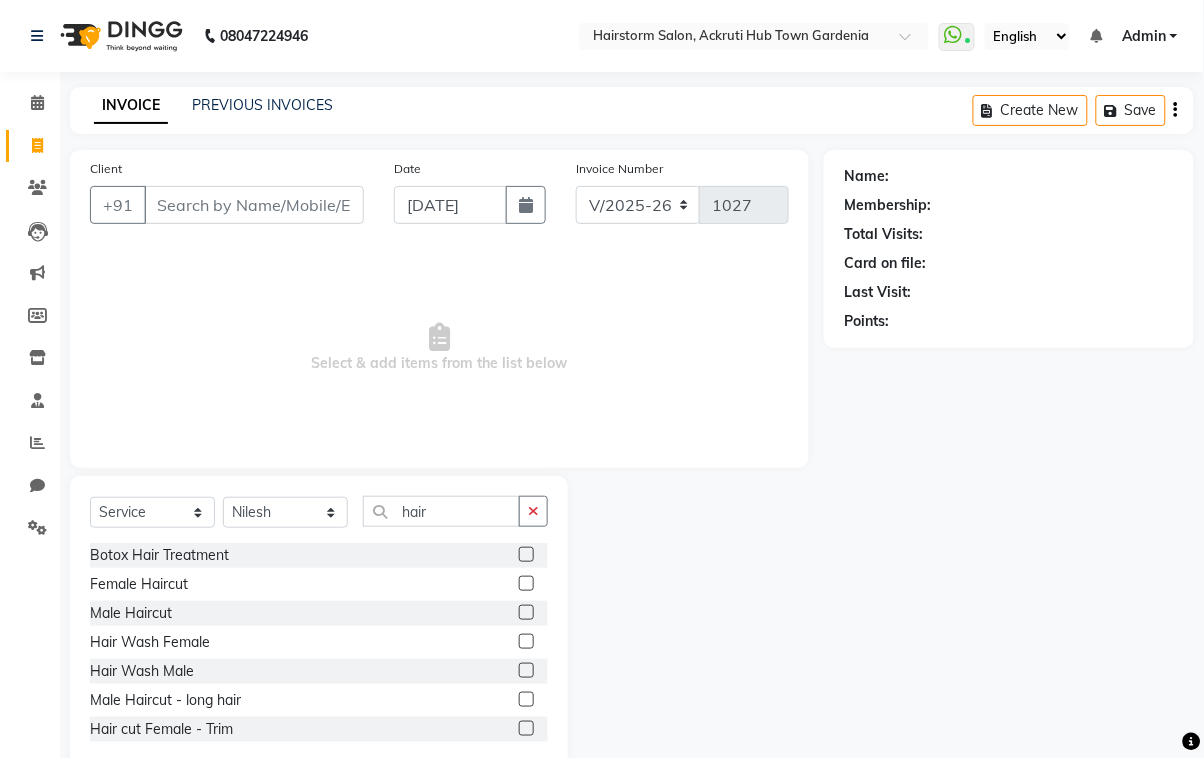 click 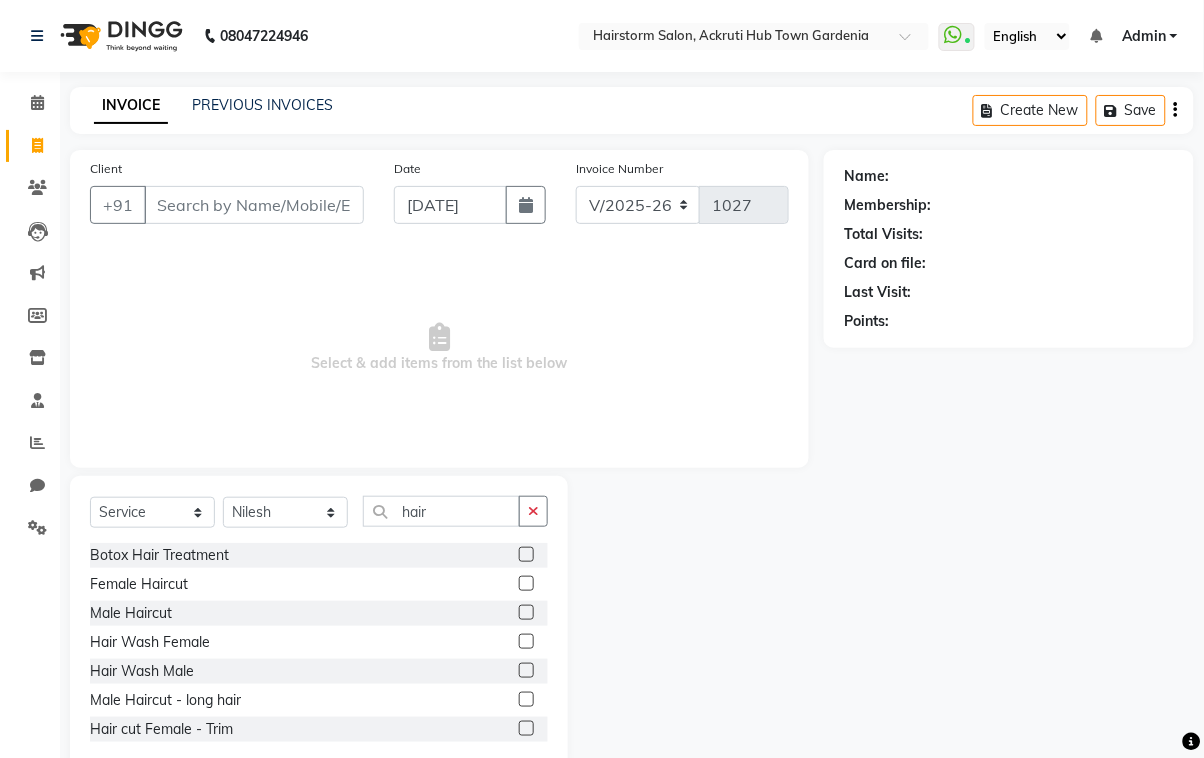 click at bounding box center [525, 613] 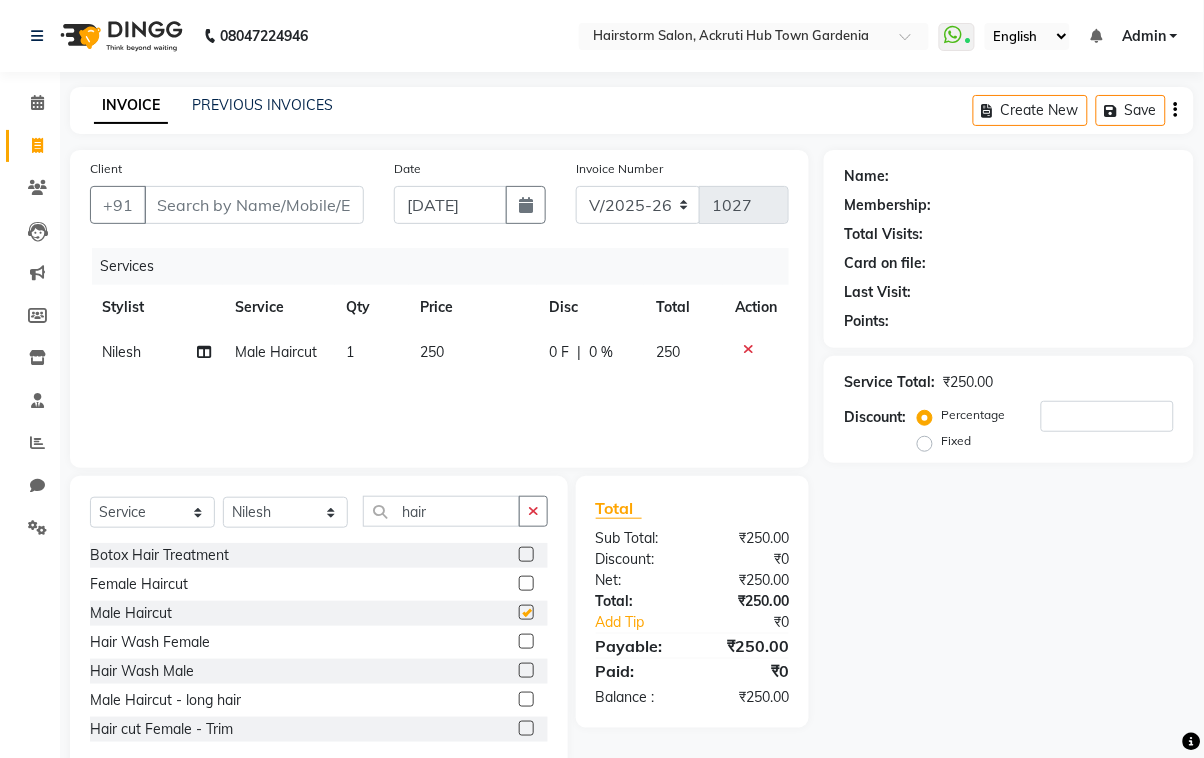 checkbox on "false" 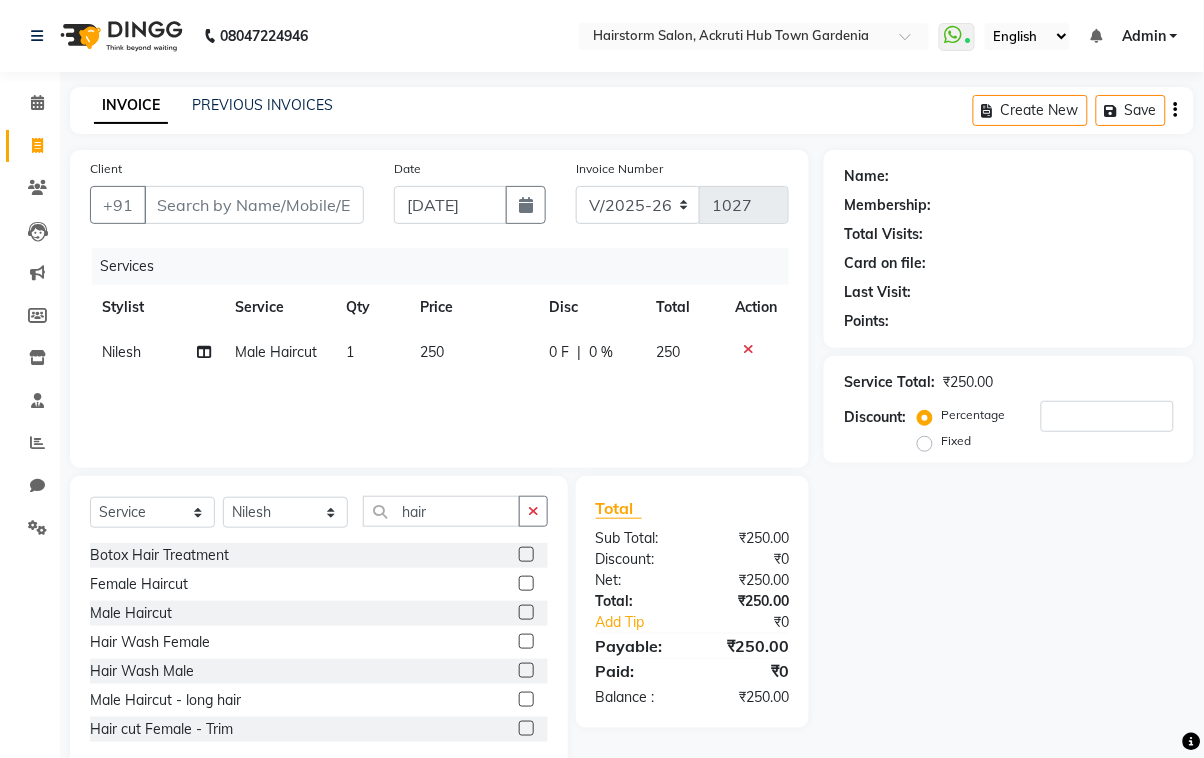 click 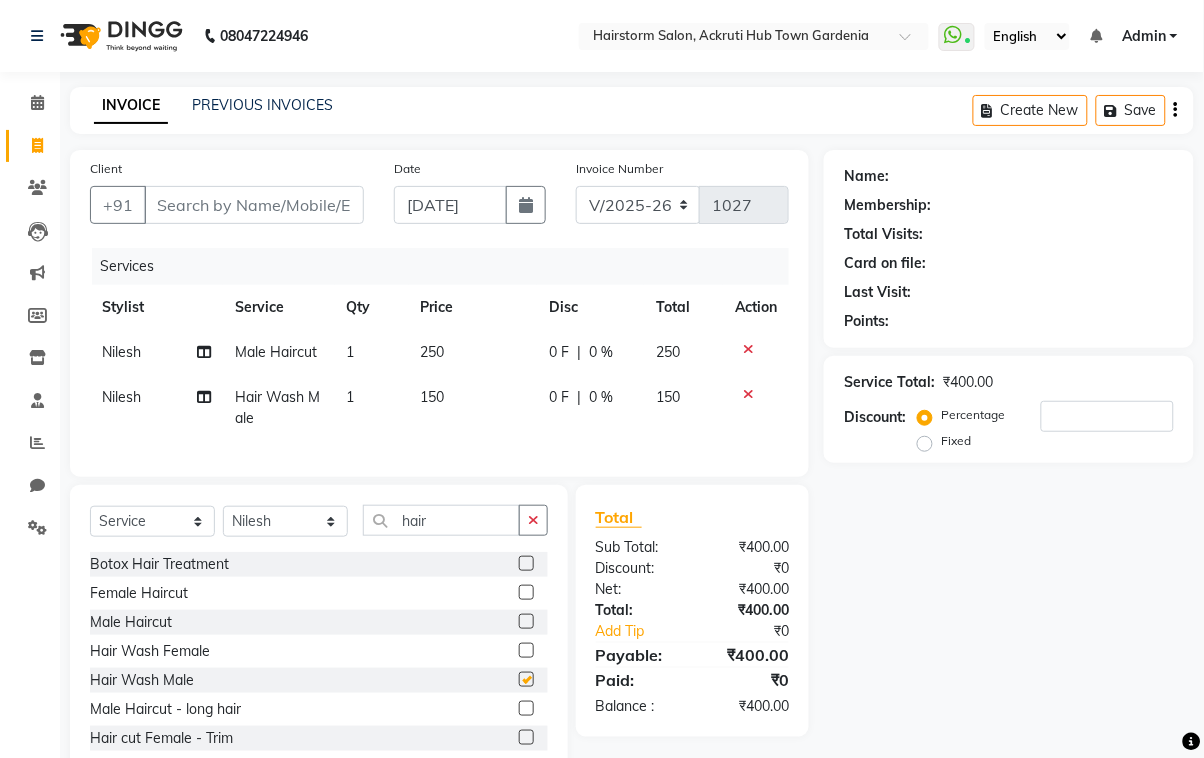 checkbox on "false" 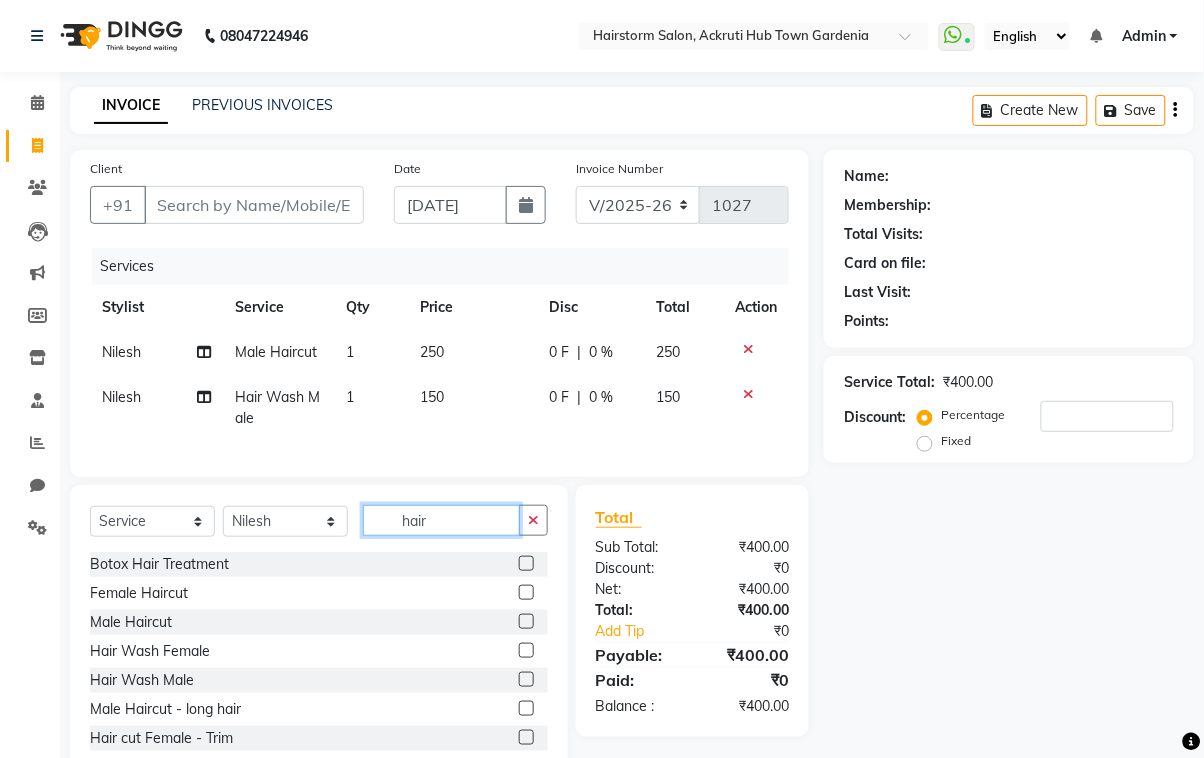 click on "hair" 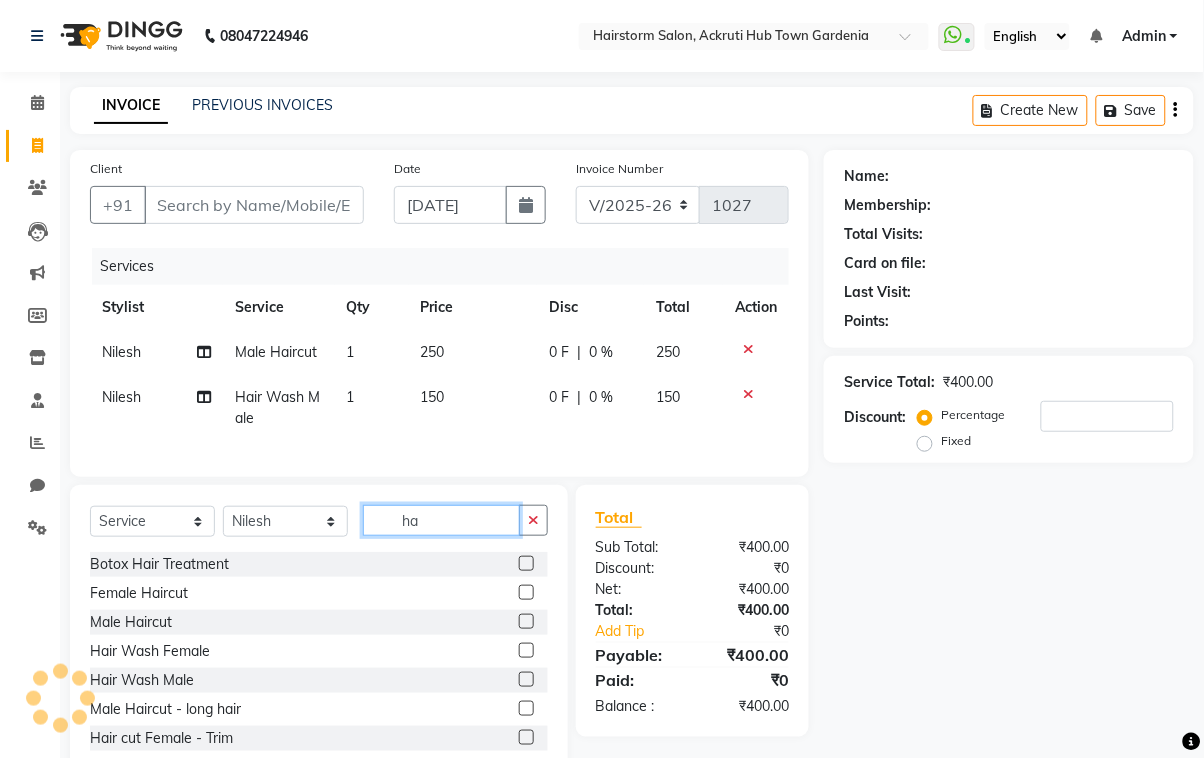 type on "h" 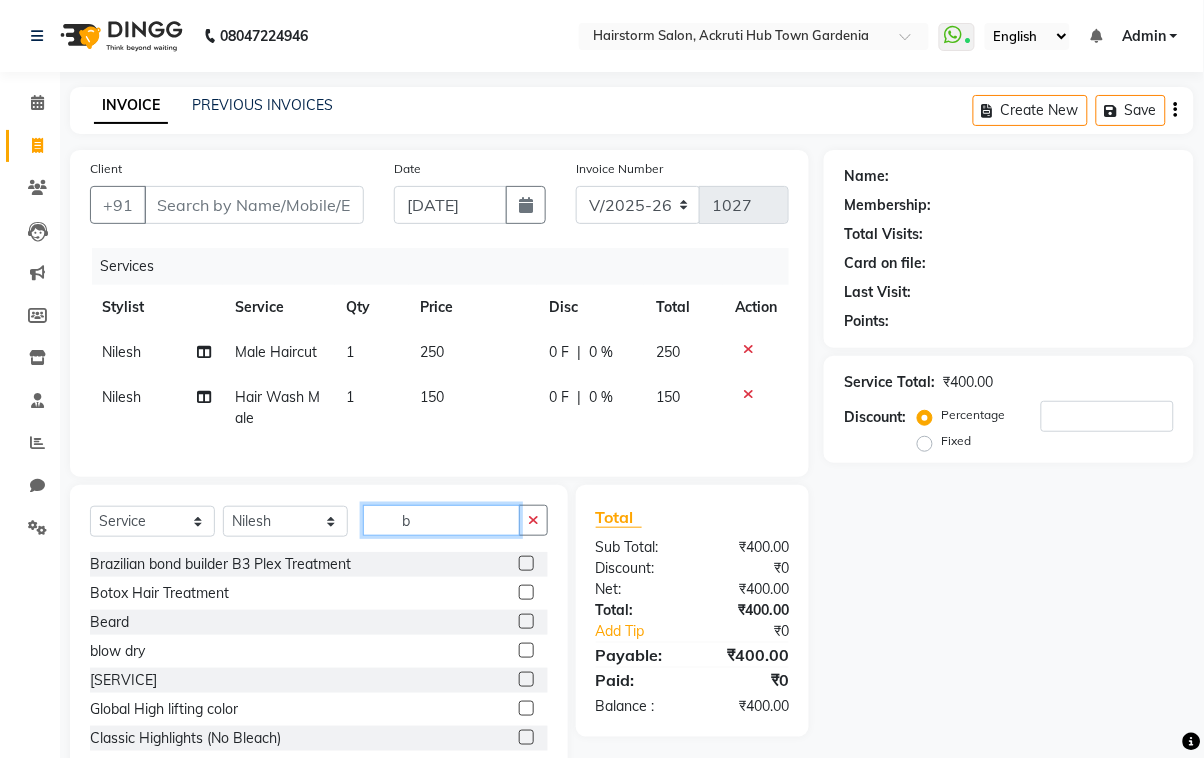 type on "b" 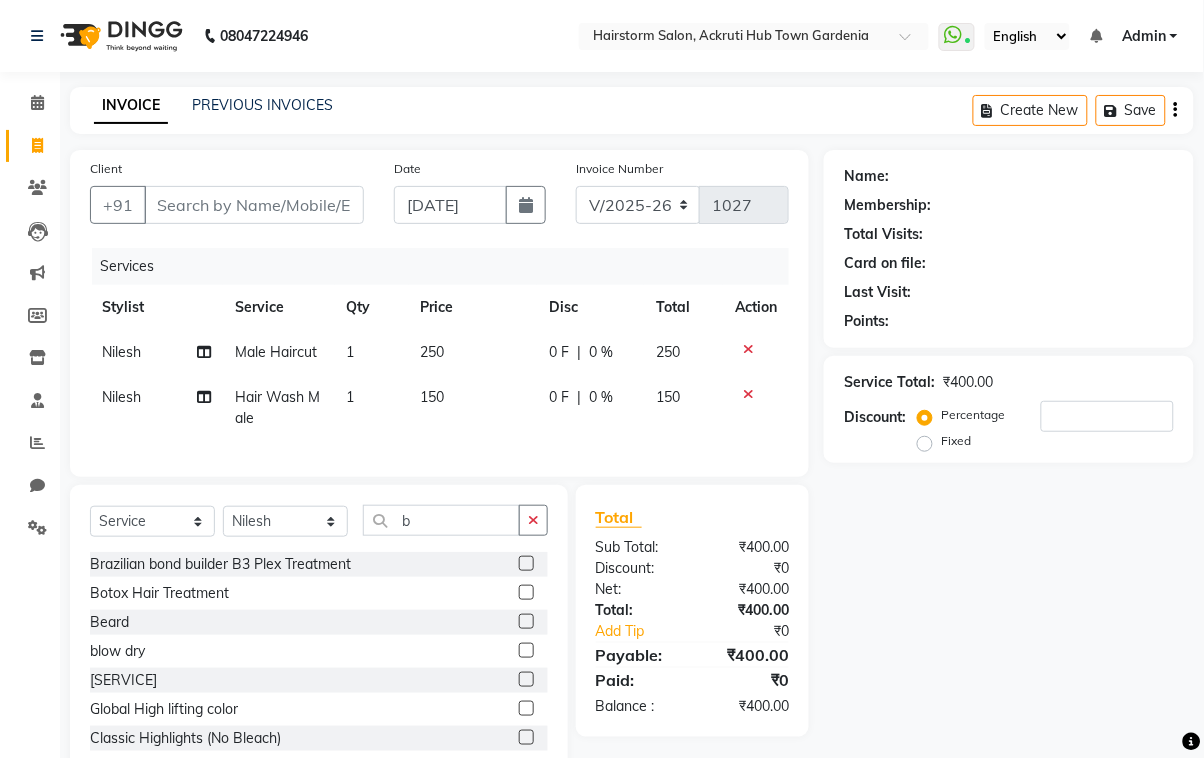 click 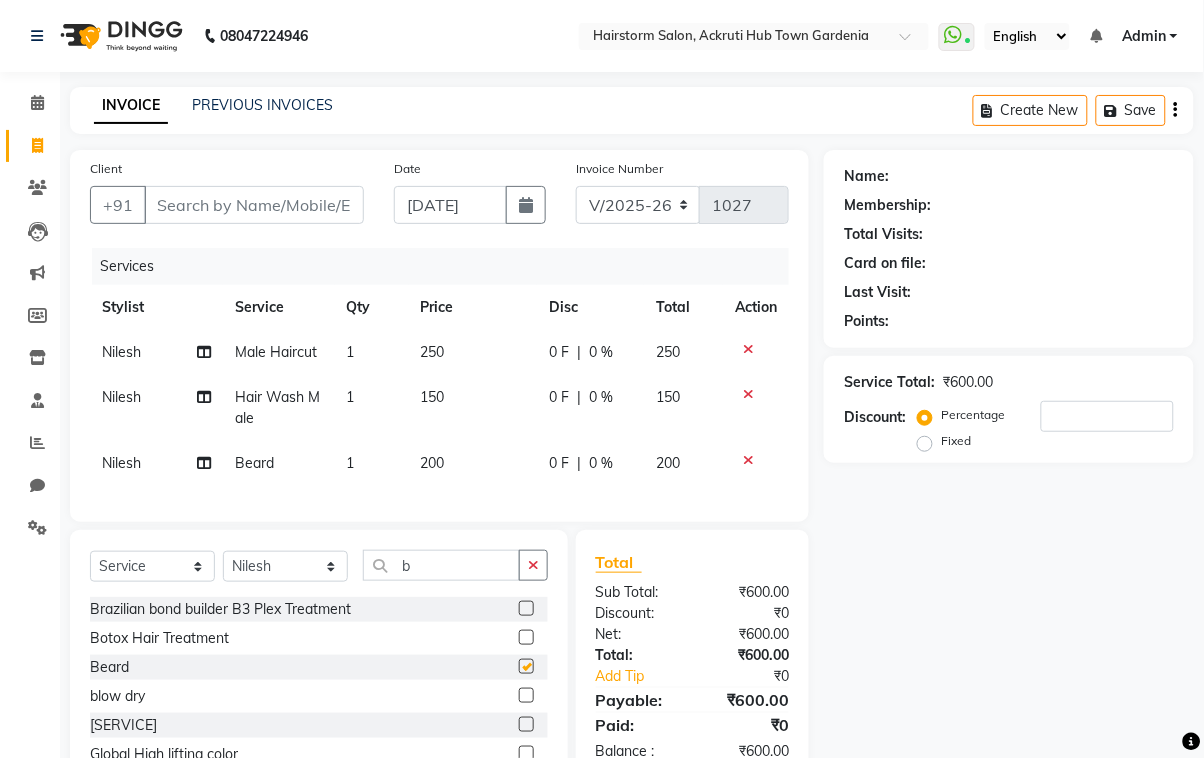checkbox on "false" 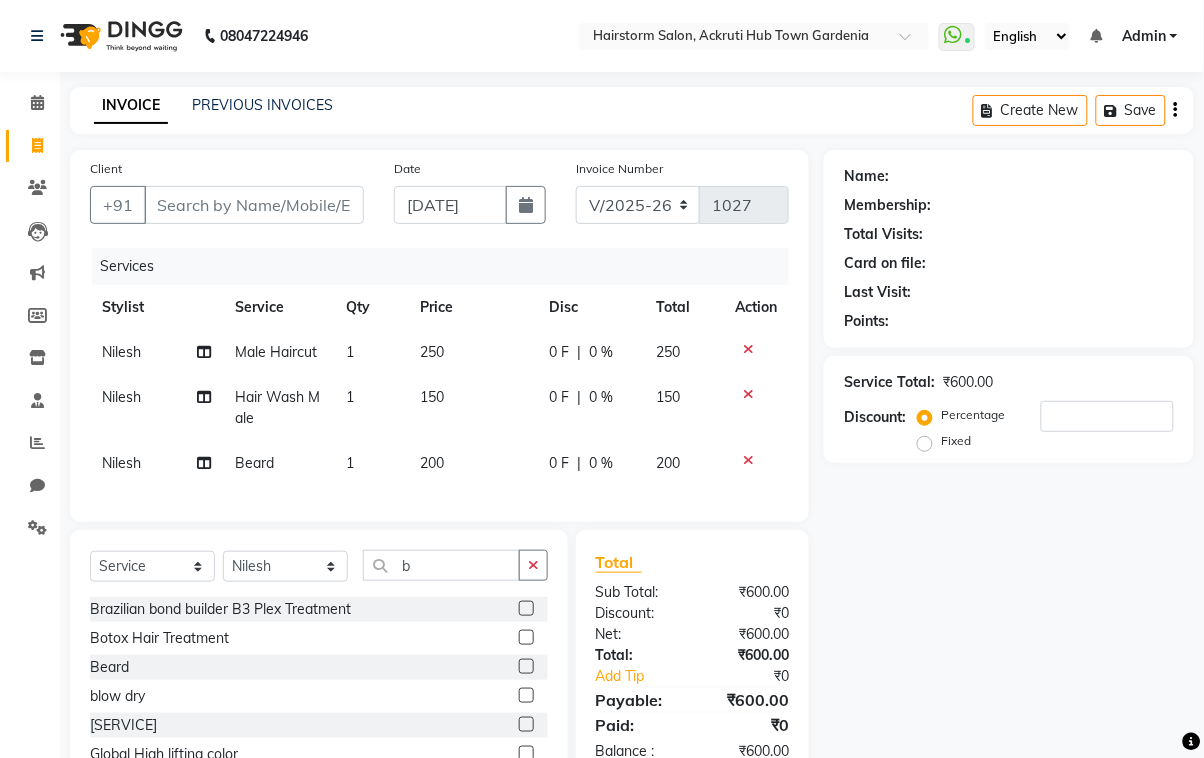 scroll, scrollTop: 117, scrollLeft: 0, axis: vertical 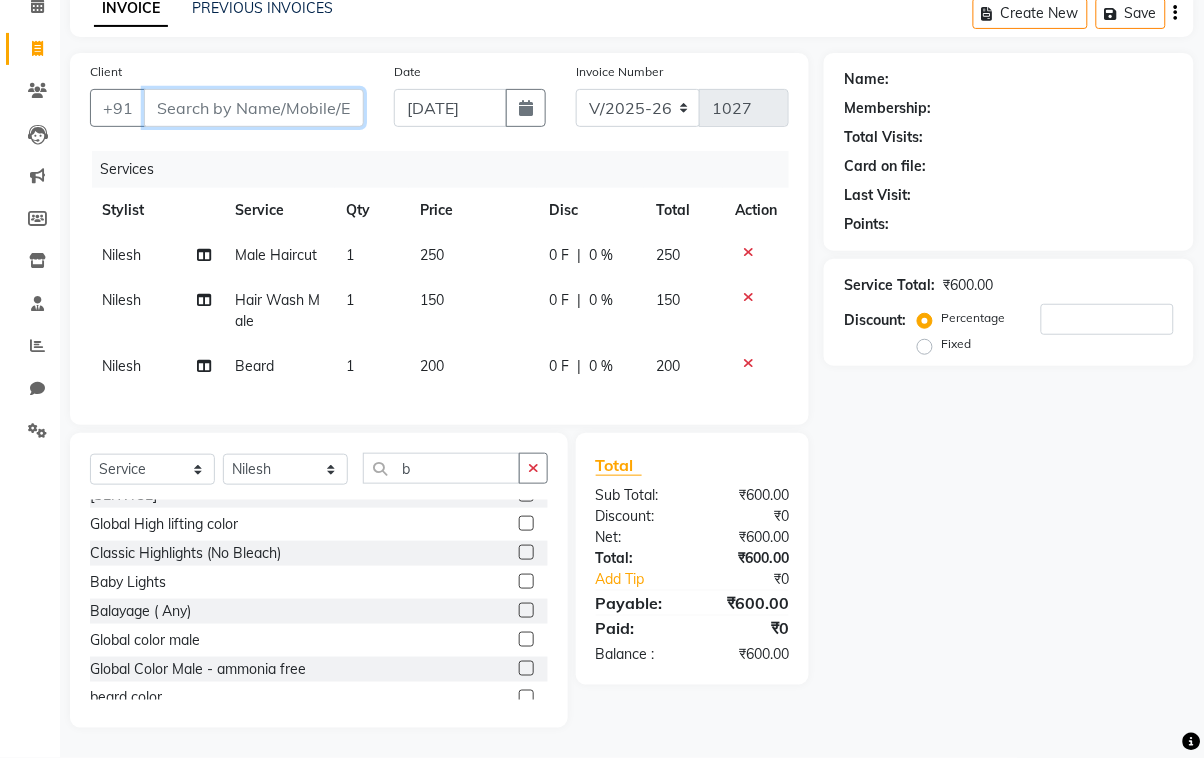 click on "Client" at bounding box center (254, 108) 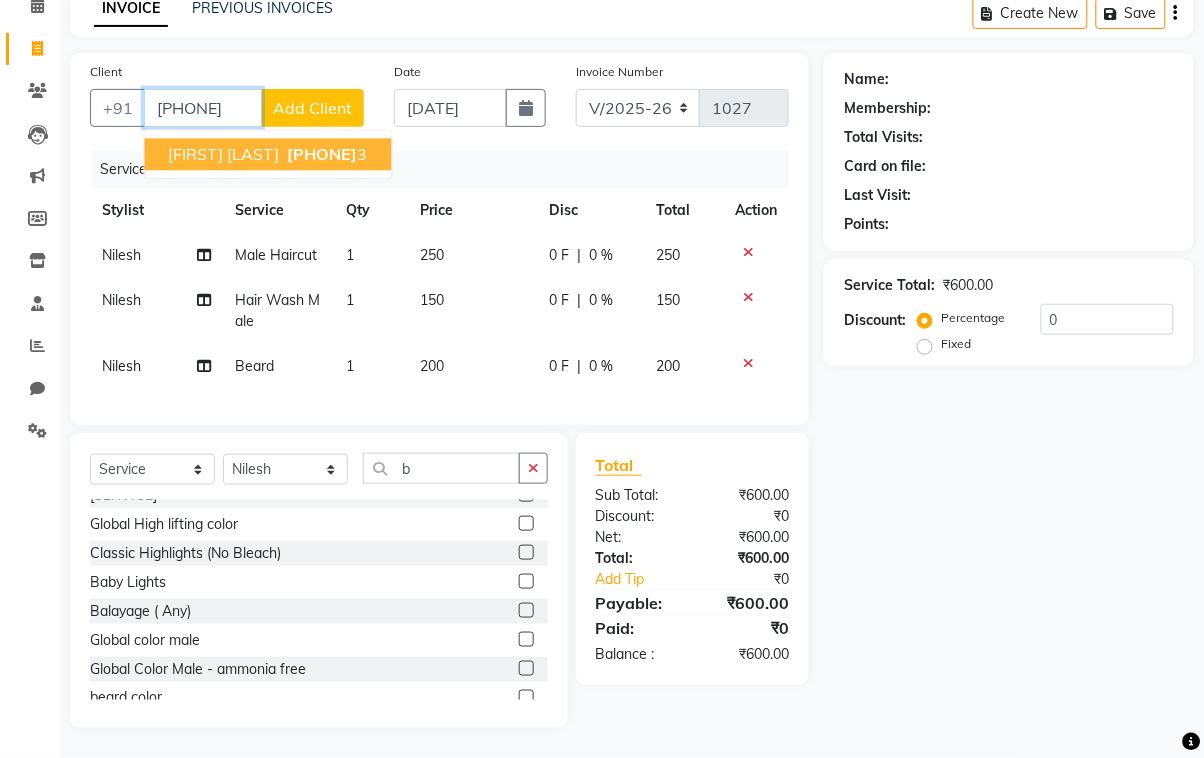 click on "[FIRST] [LAST]" at bounding box center [224, 154] 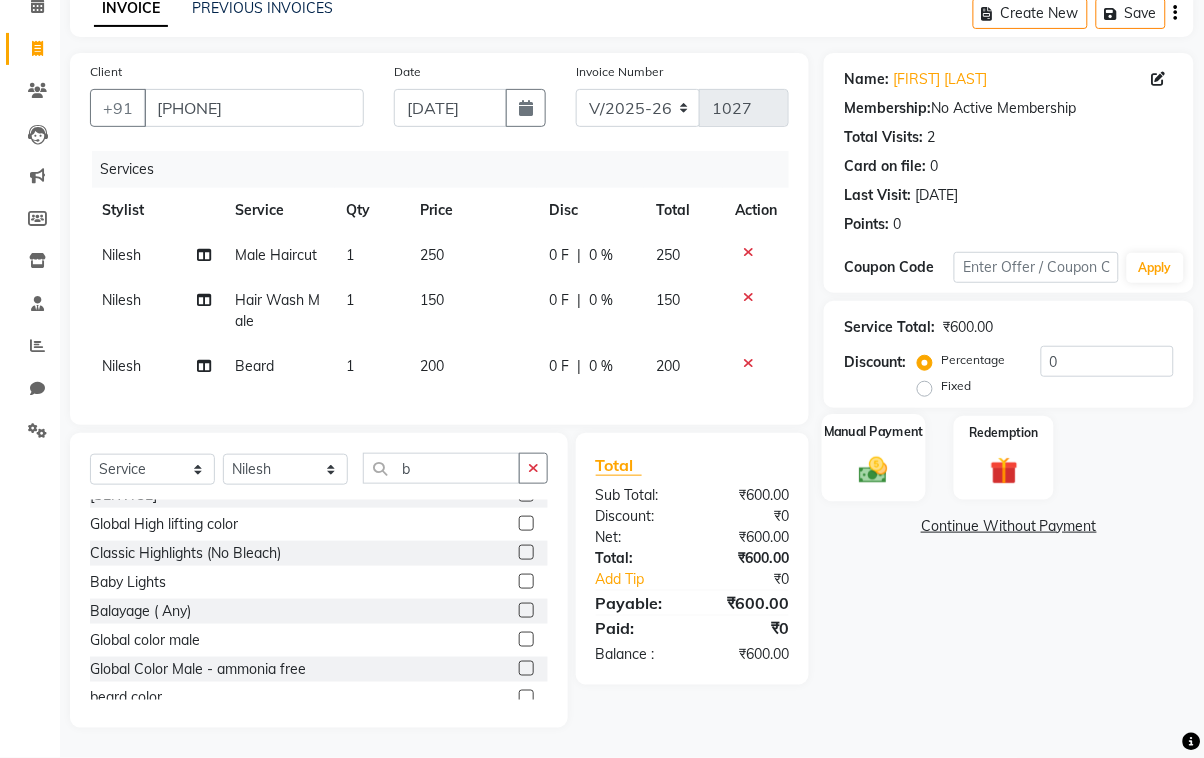 click 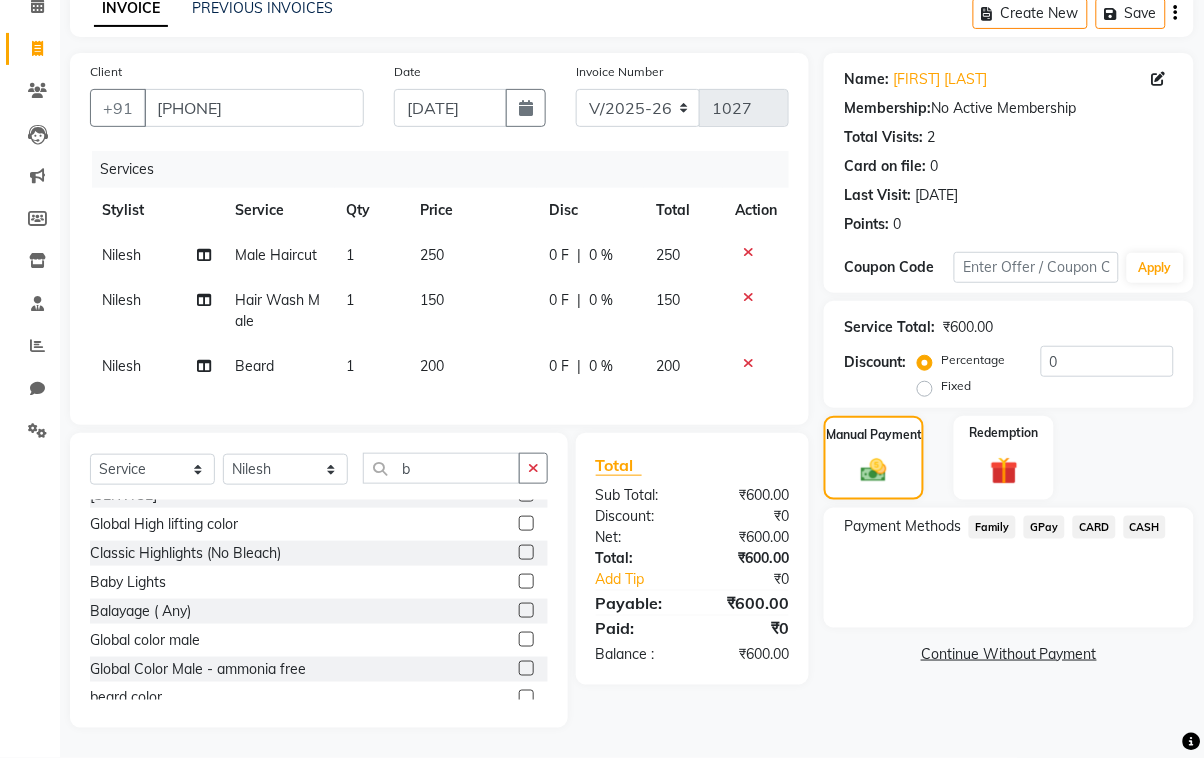 click on "GPay" 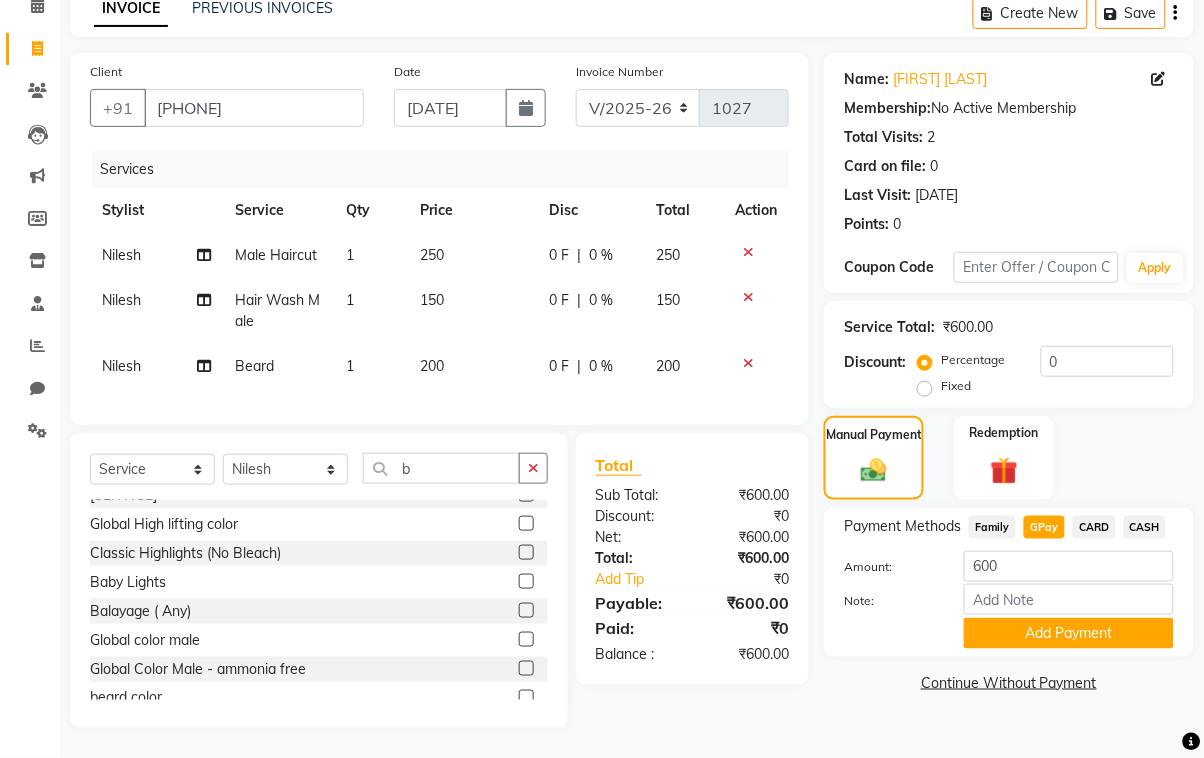 click on "CASH" 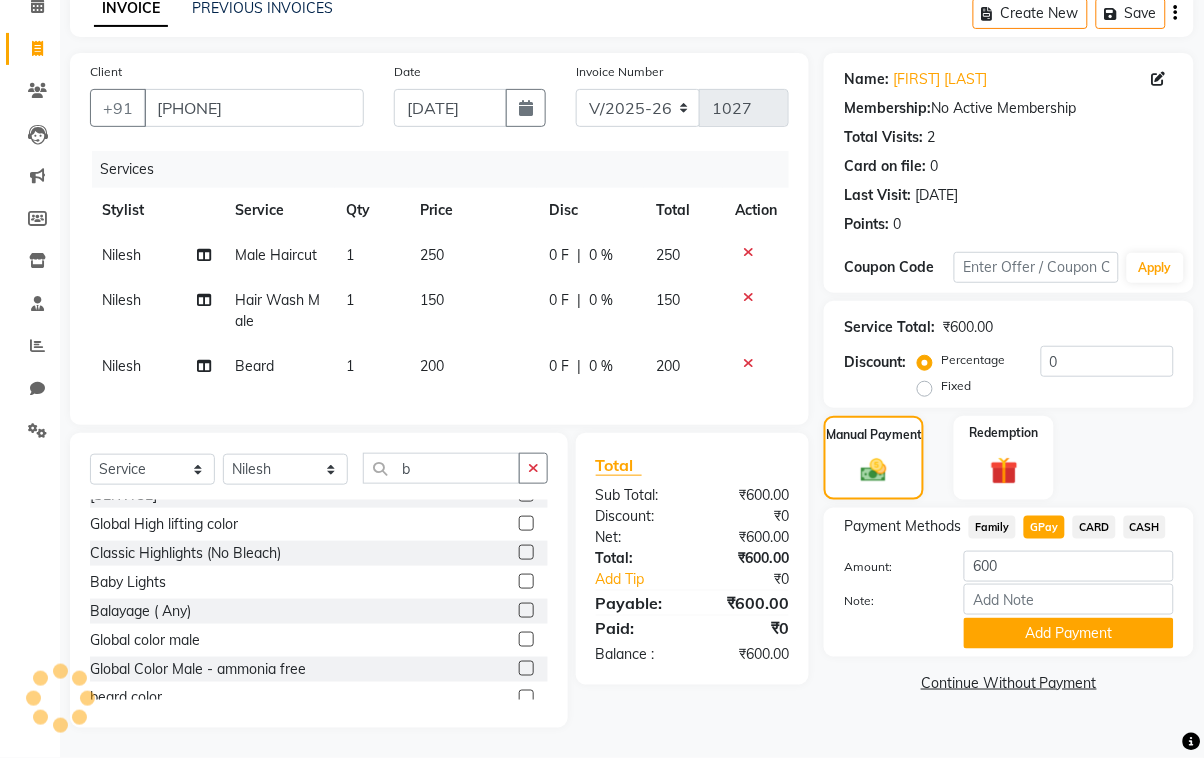 click on "CASH" 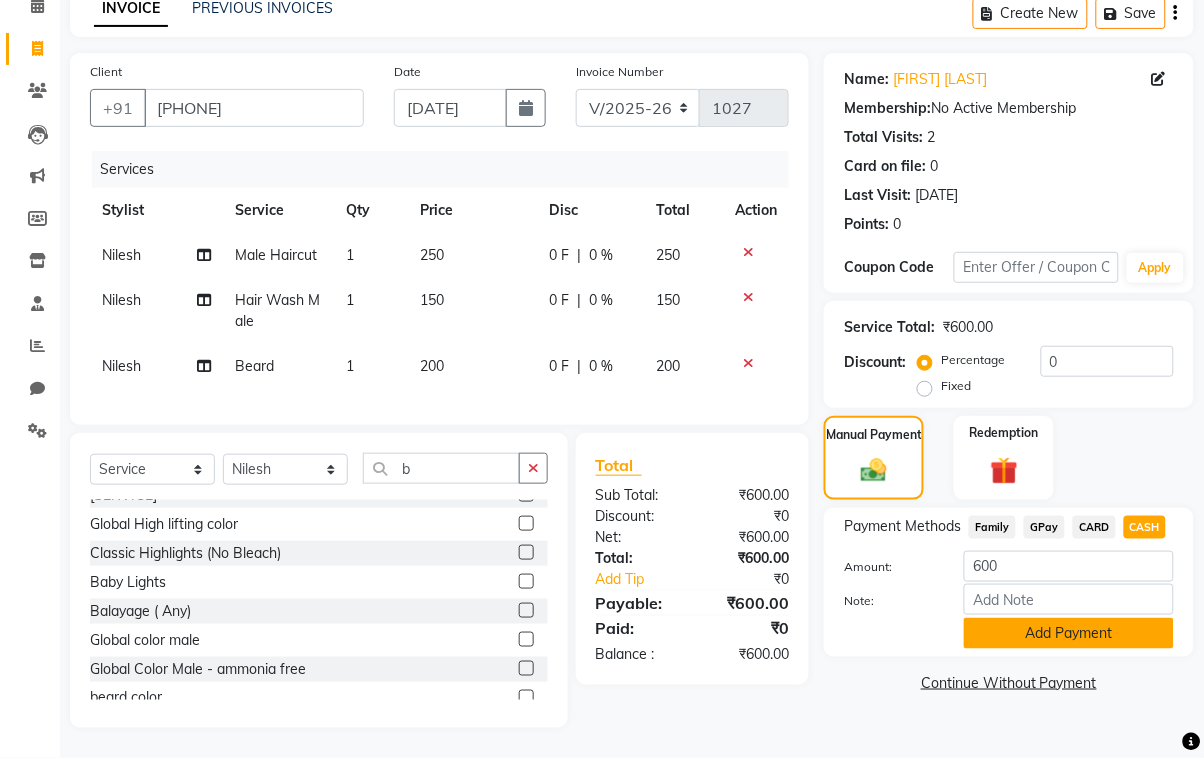 click on "Add Payment" 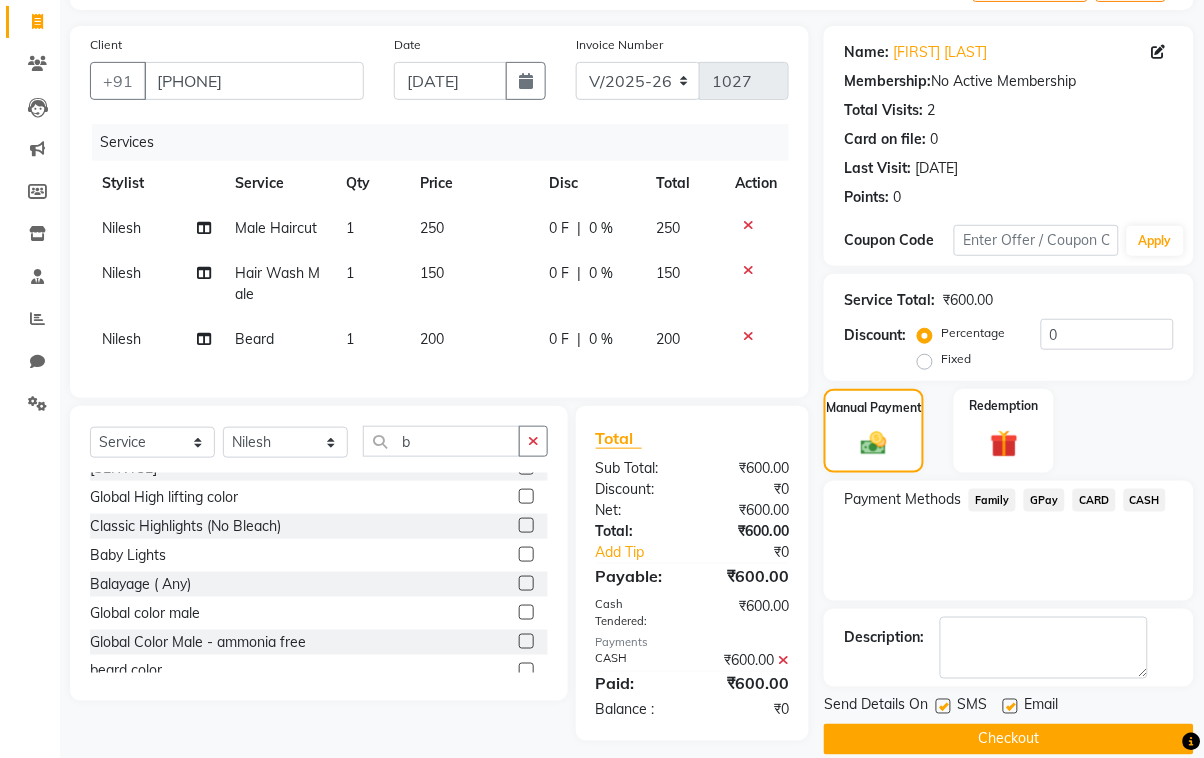 scroll, scrollTop: 152, scrollLeft: 0, axis: vertical 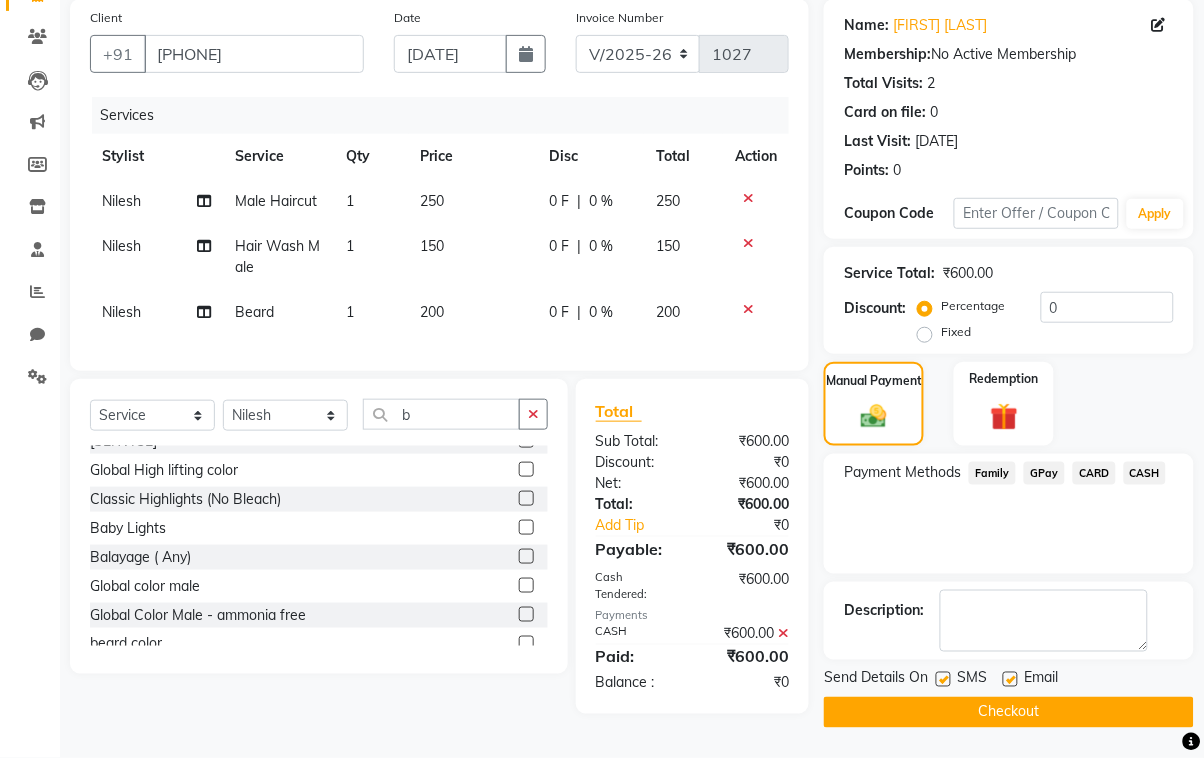 click on "Checkout" 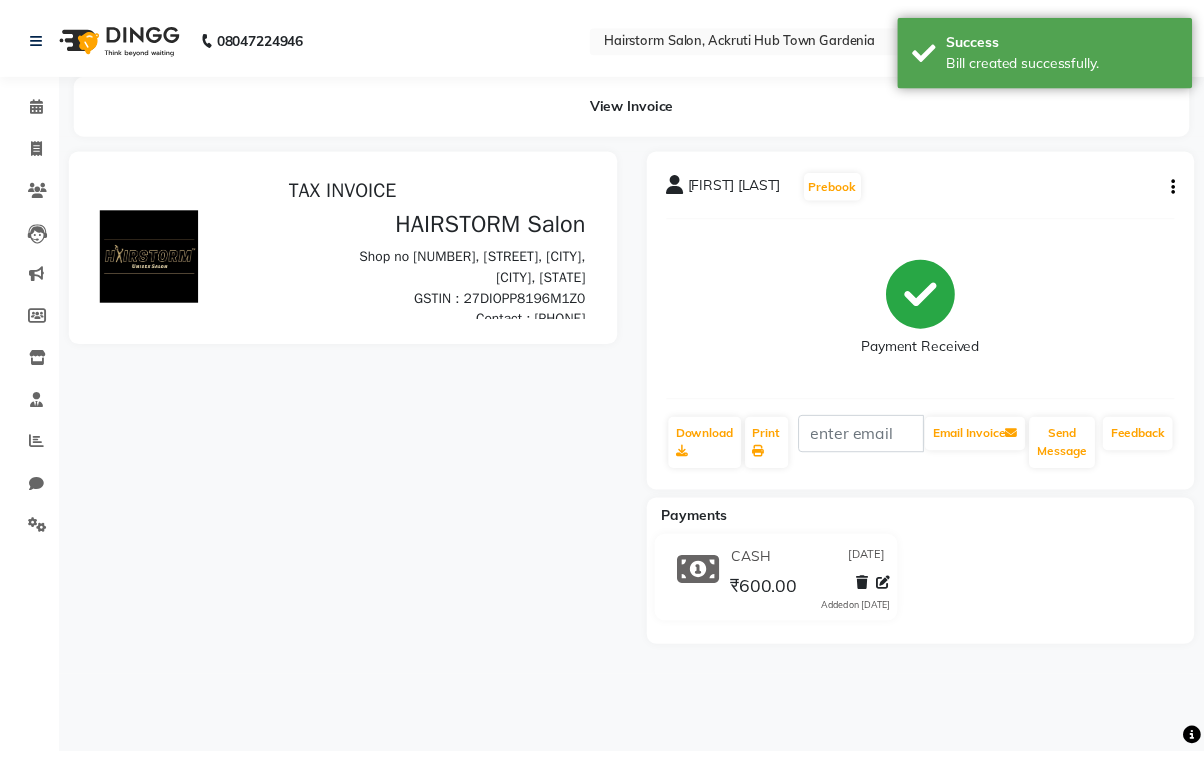 scroll, scrollTop: 0, scrollLeft: 0, axis: both 